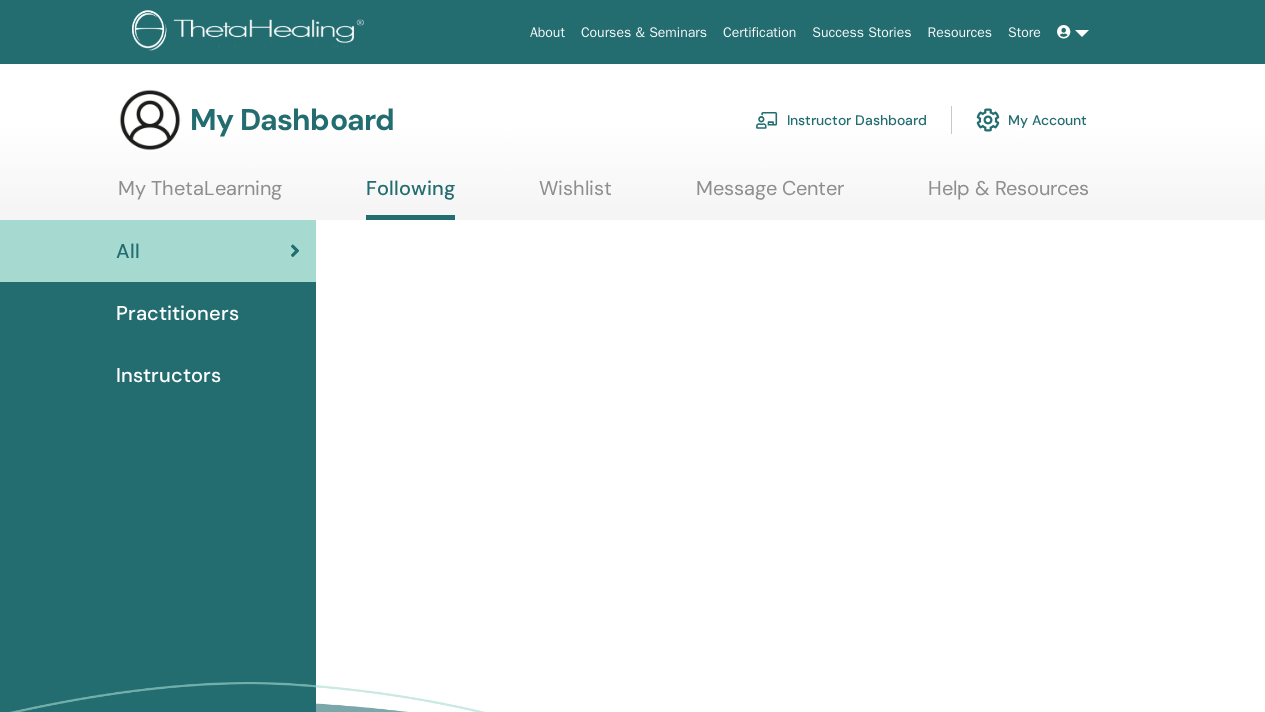 scroll, scrollTop: 0, scrollLeft: 0, axis: both 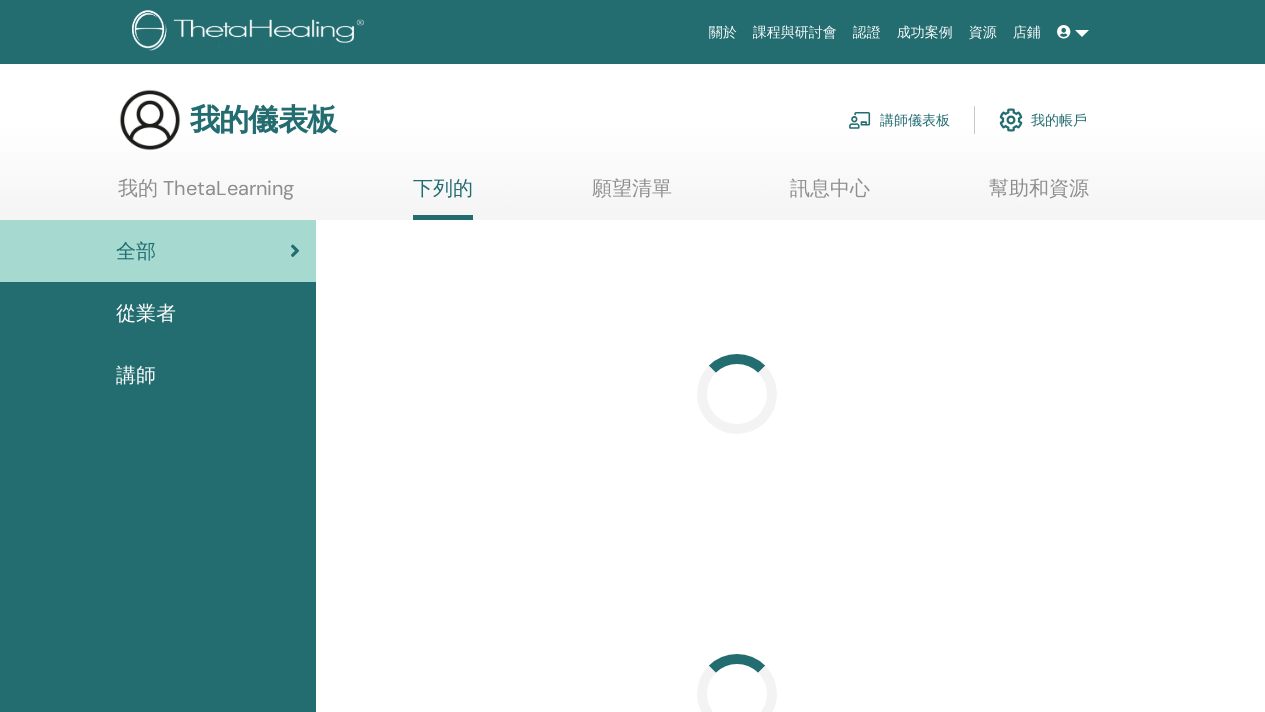click on "課程與研討會" at bounding box center (795, 32) 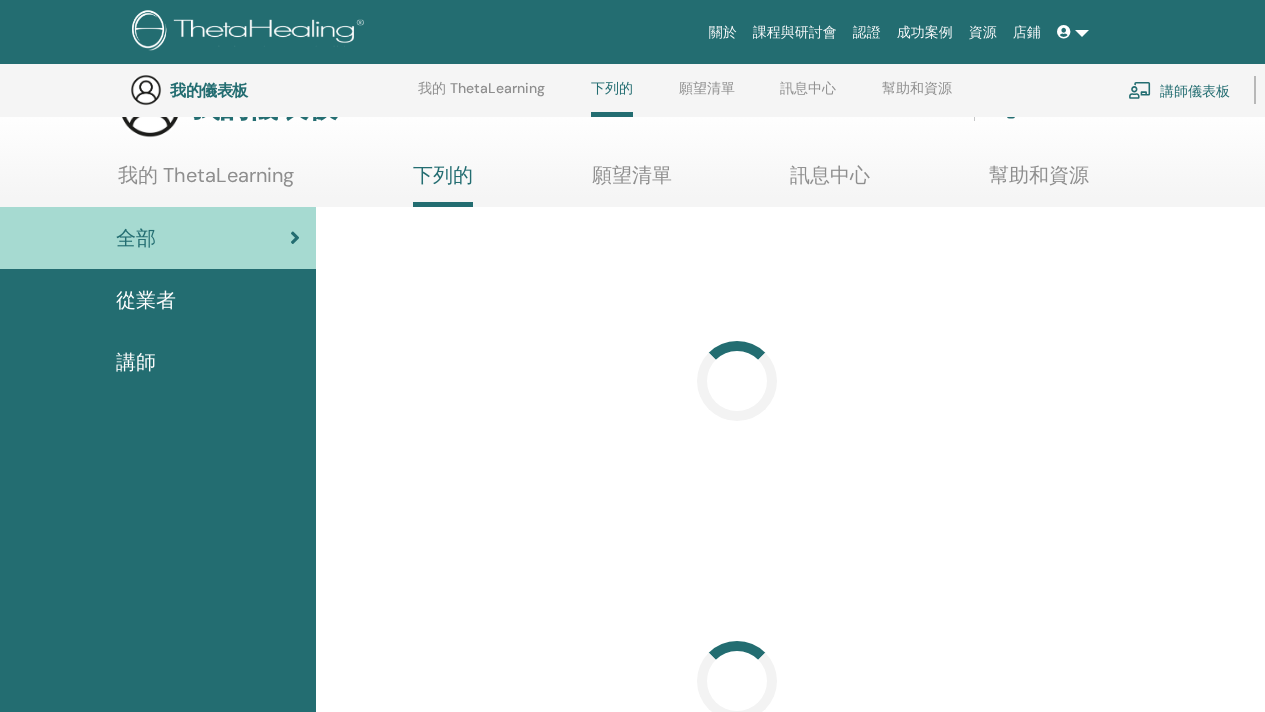 scroll, scrollTop: 0, scrollLeft: 0, axis: both 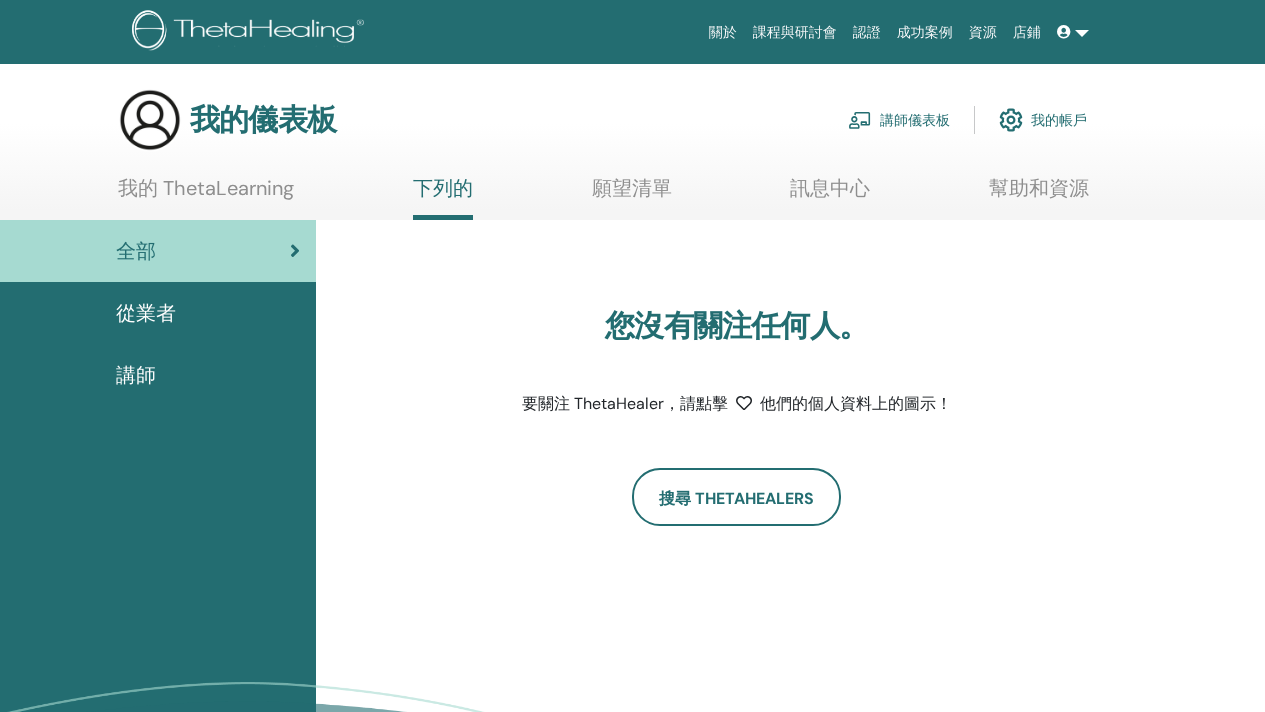 click on "從業者" at bounding box center [158, 313] 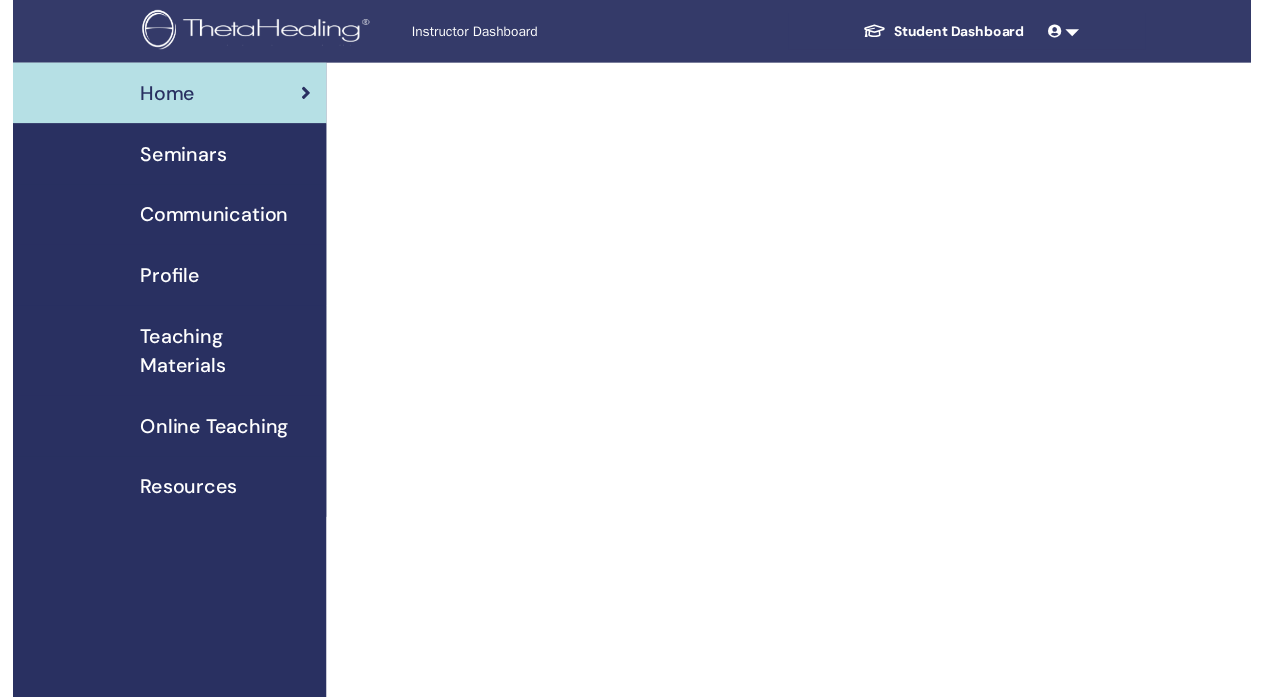 scroll, scrollTop: 0, scrollLeft: 0, axis: both 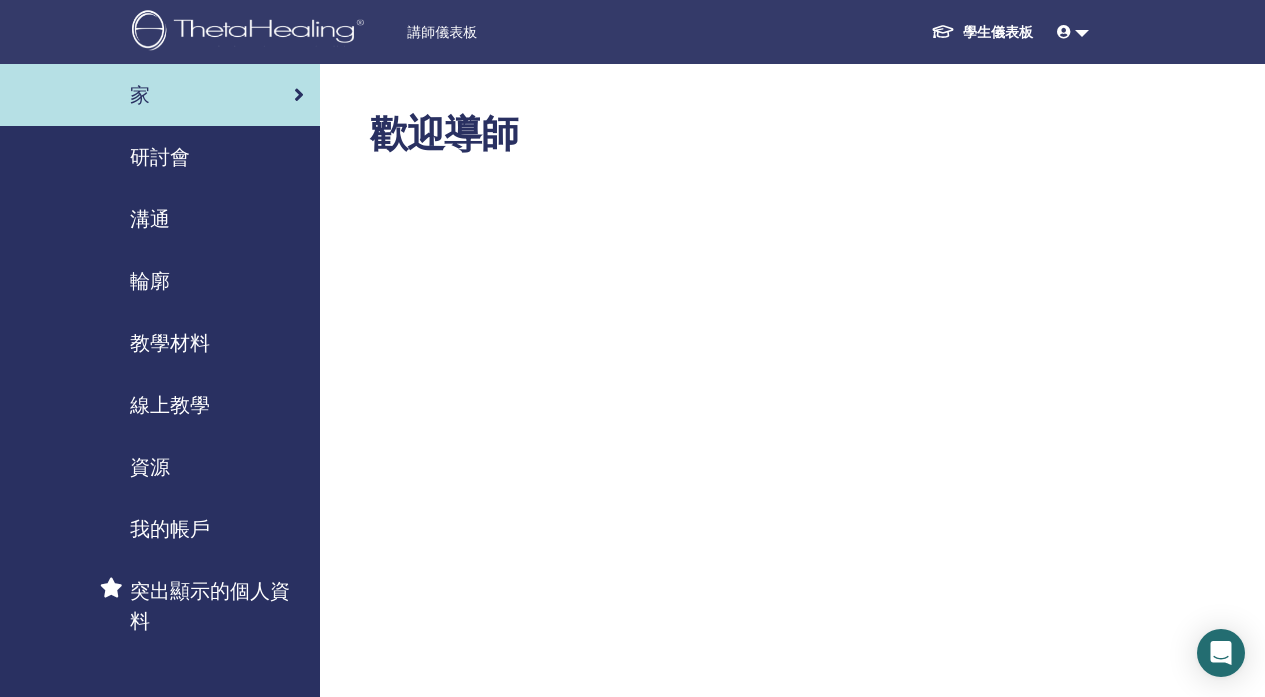 click on "研討會" at bounding box center (160, 157) 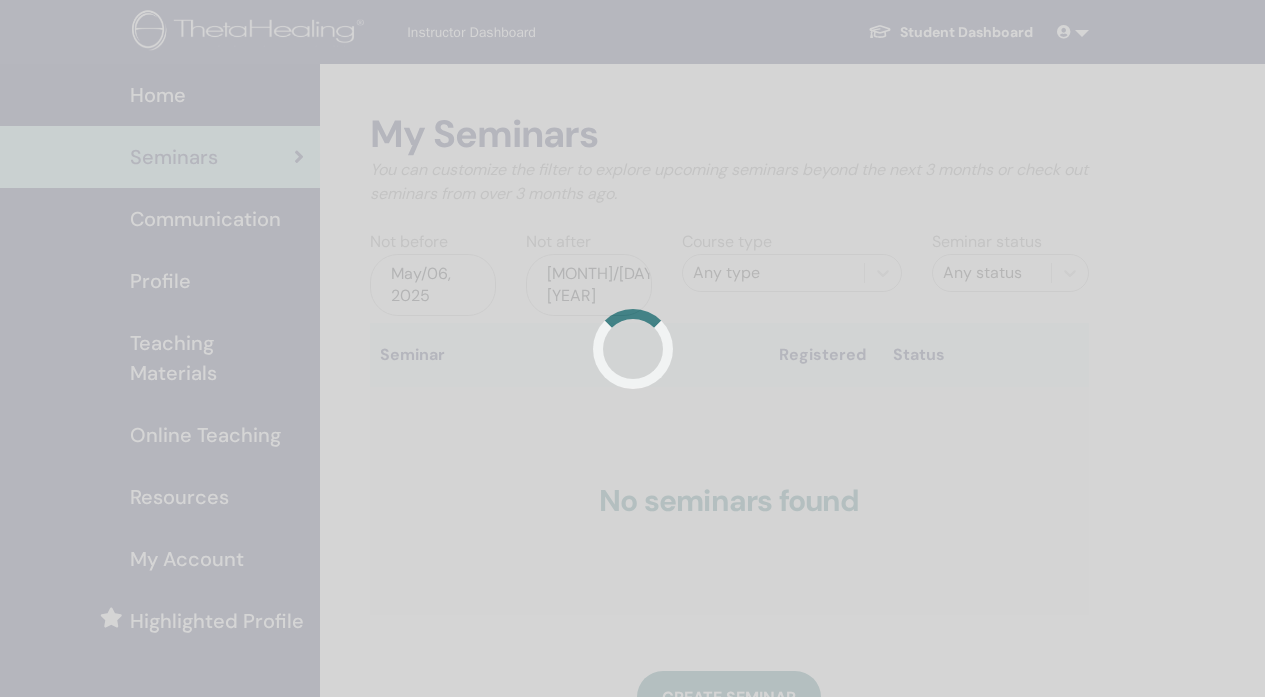 scroll, scrollTop: 0, scrollLeft: 0, axis: both 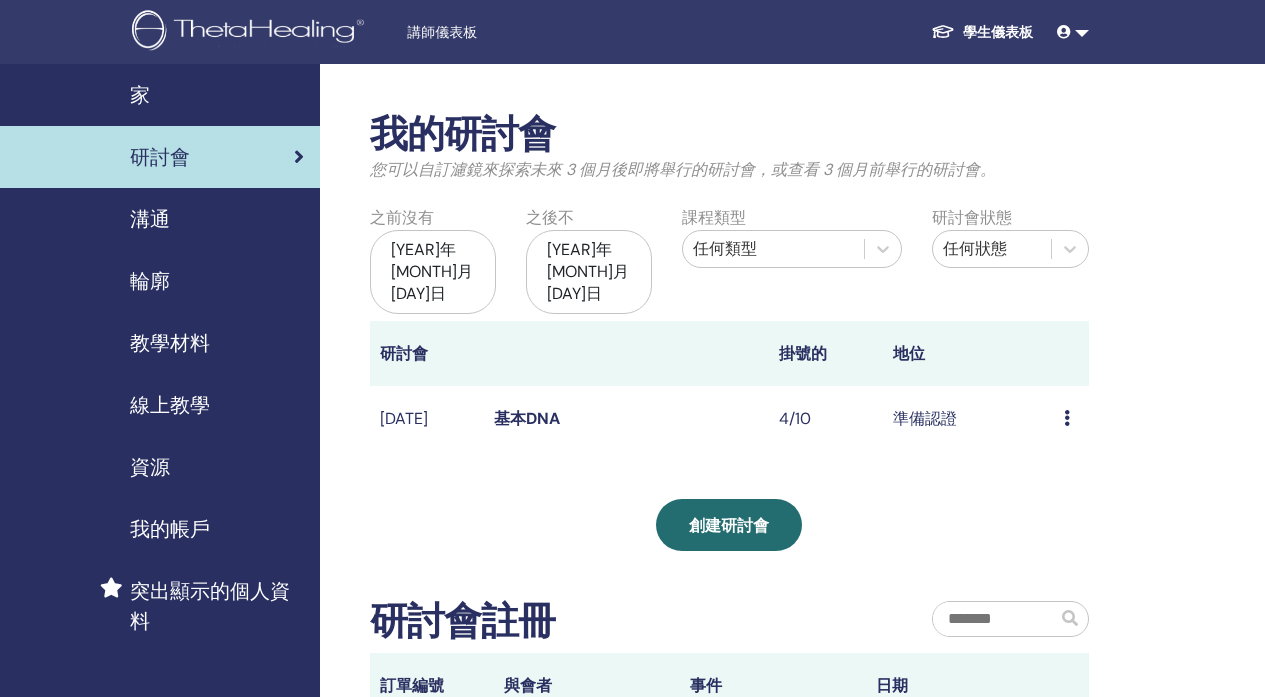 click on "準備認證" at bounding box center (925, 417) 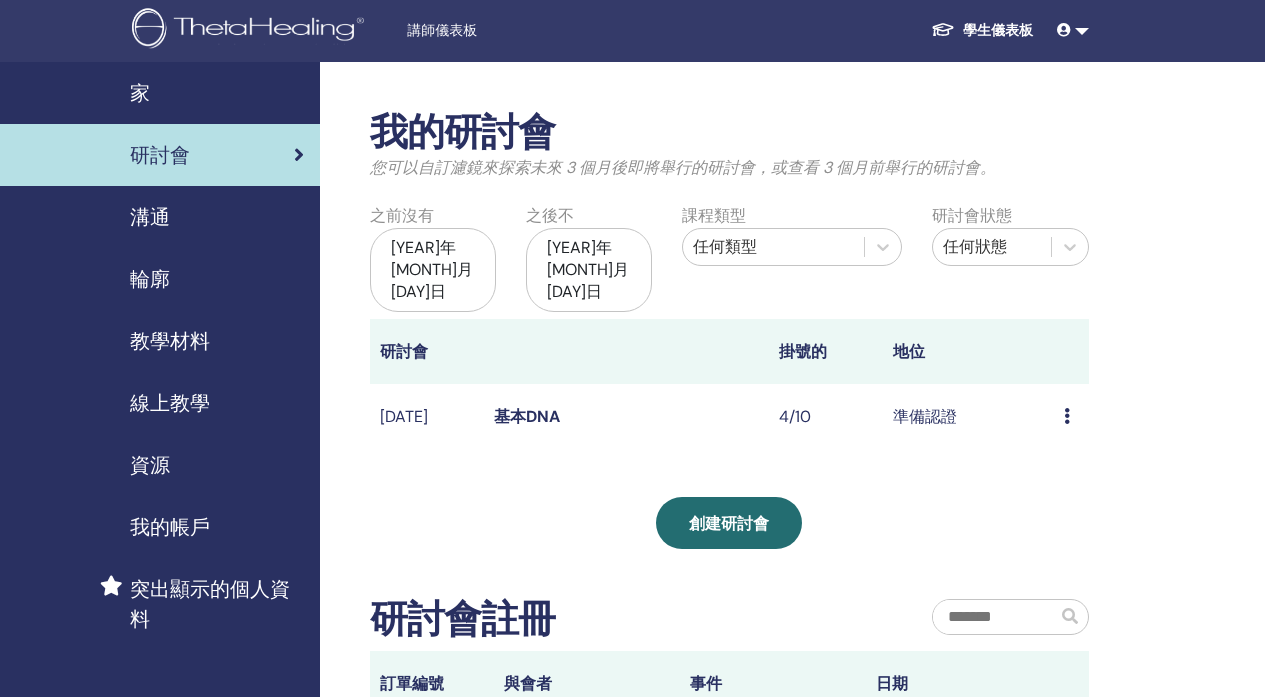 scroll, scrollTop: 4, scrollLeft: 0, axis: vertical 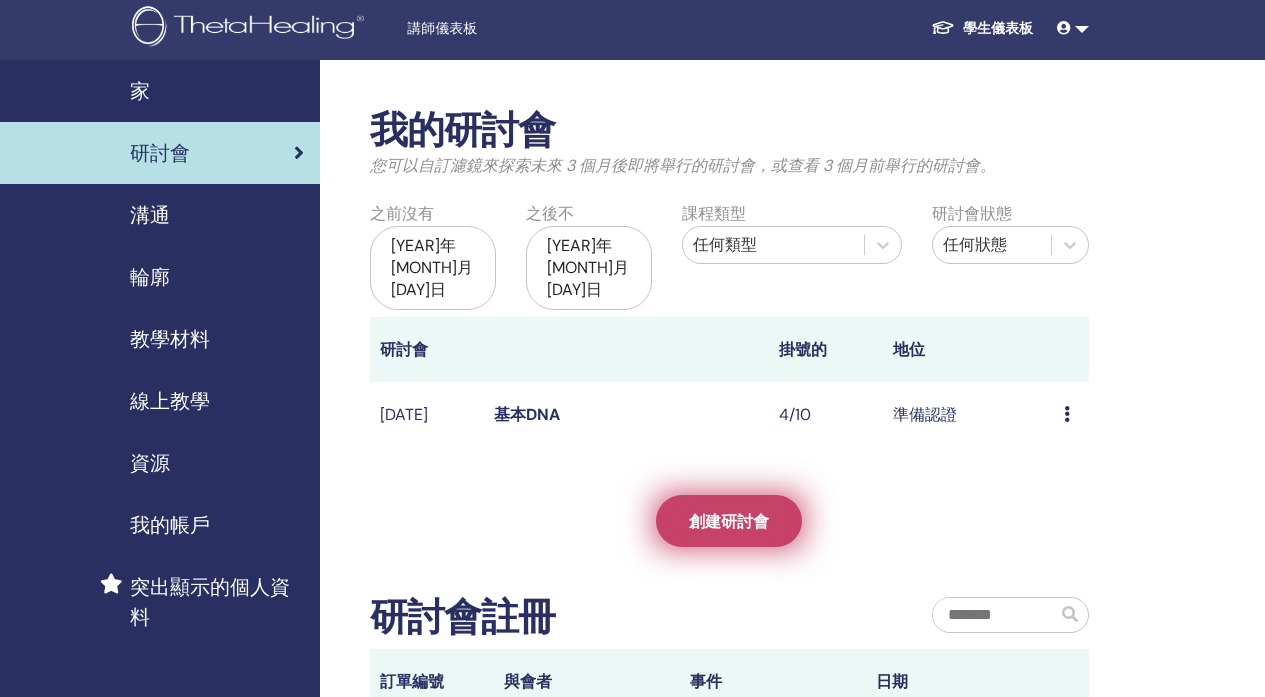 click on "創建研討會" at bounding box center [729, 521] 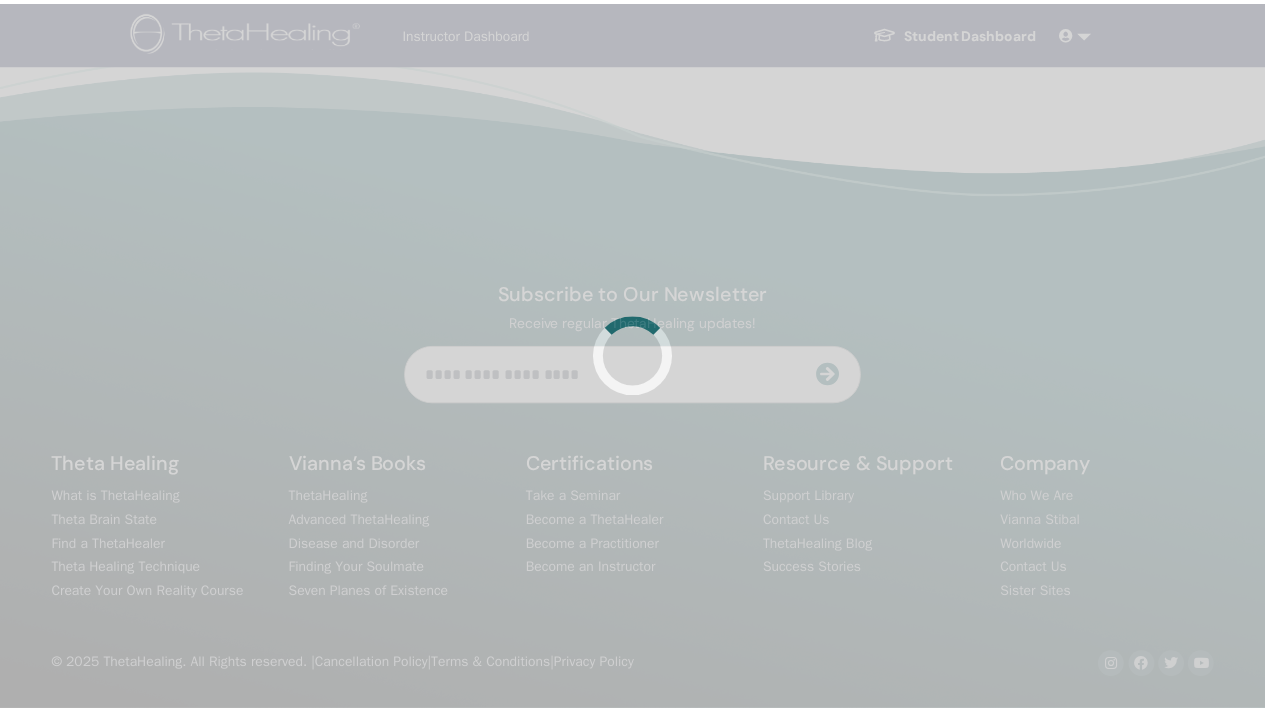 scroll, scrollTop: 0, scrollLeft: 0, axis: both 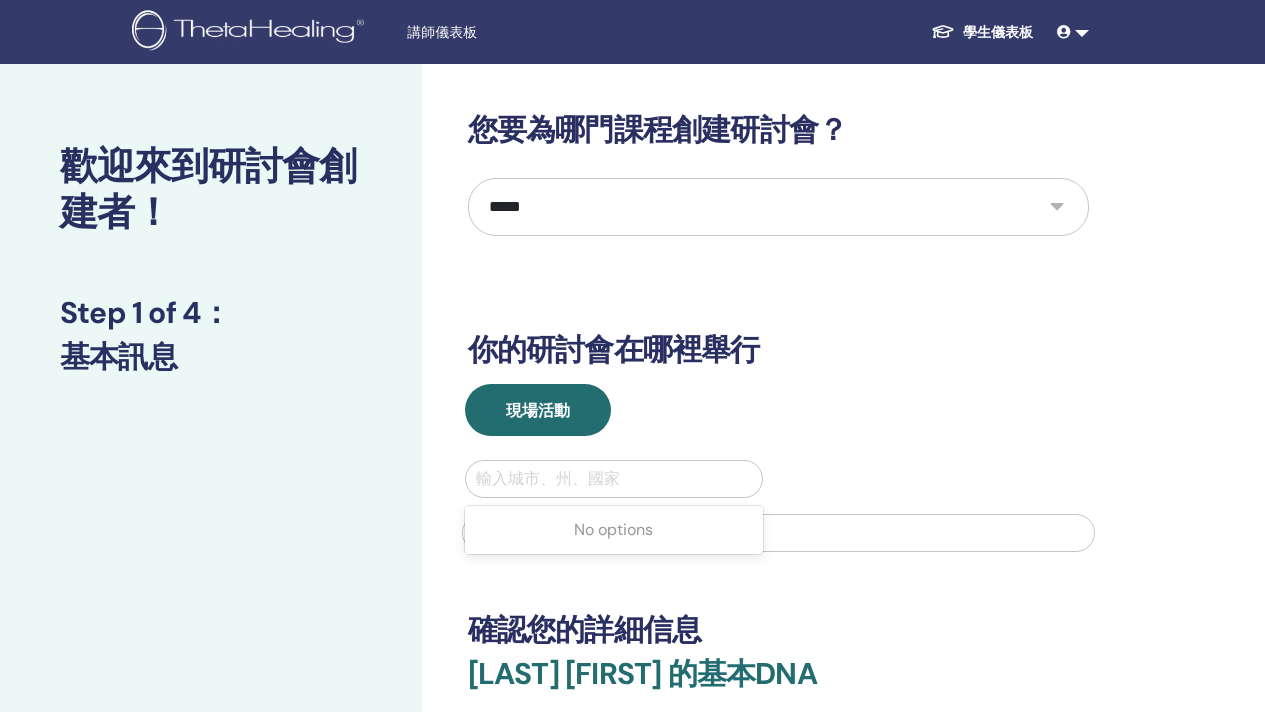 click at bounding box center (614, 479) 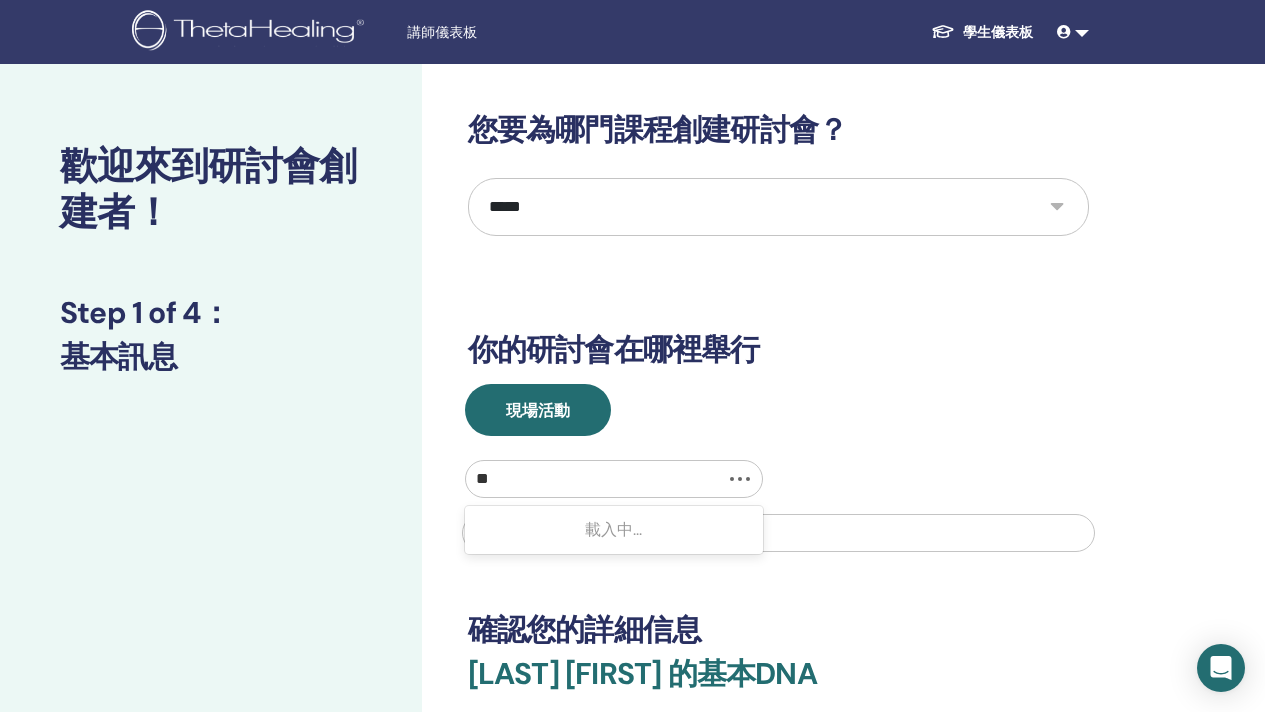 type on "**" 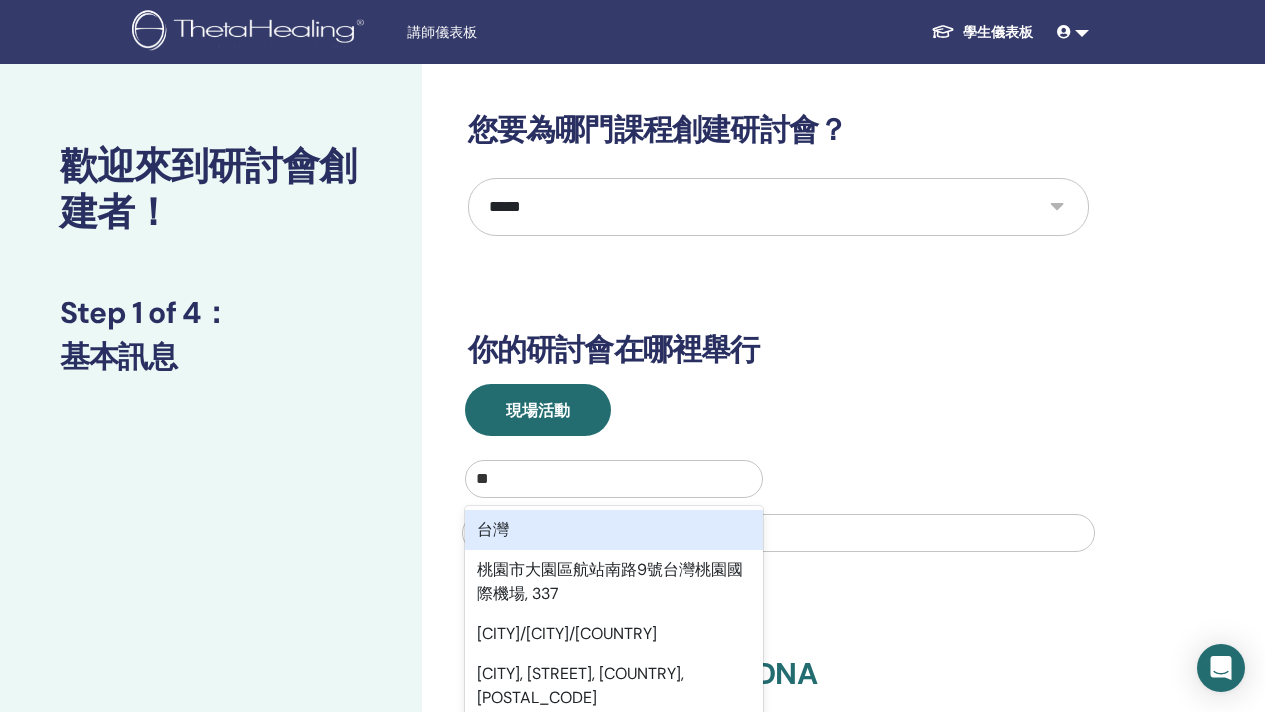 type 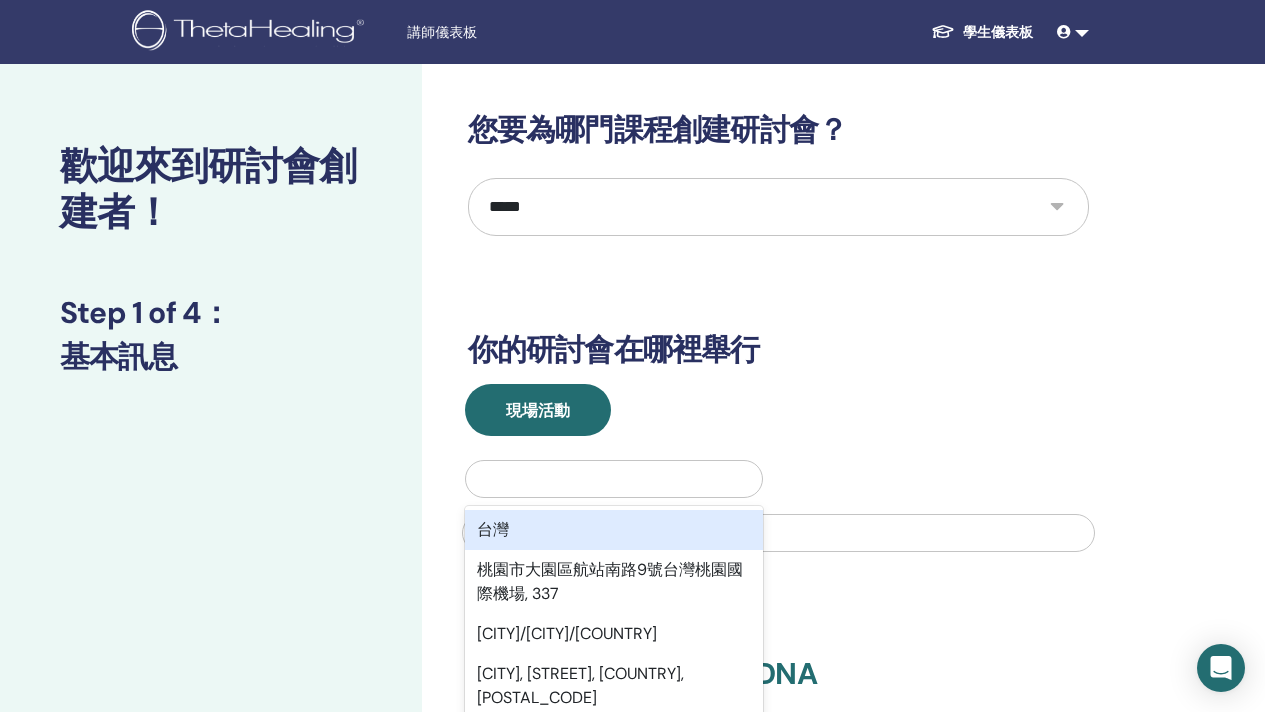 click on "現場活動 選項「[COUNTRY]」已聚焦，共 5 個結果。搜尋「[COUNTRY]」共 5 個結果。使用「向上」和「向下」鍵選擇選項，按 Enter 鍵選擇目前對焦的選項，按 Esc 鍵退出選單，按 Tab 鍵選擇選項並退出選單。 [COUNTRY] [CITY]/[CITY]/[COUNTRY]/[COUNTRY], 337 [CITY]/[CITY]/[COUNTRY] [CITY]/[CITY]/[COUNTRY]/[COUNTRY], 54046 [CITY]/[CITY]/[COUNTRY]/[COUNTRY]/[COUNTRY], 545" at bounding box center (778, 474) 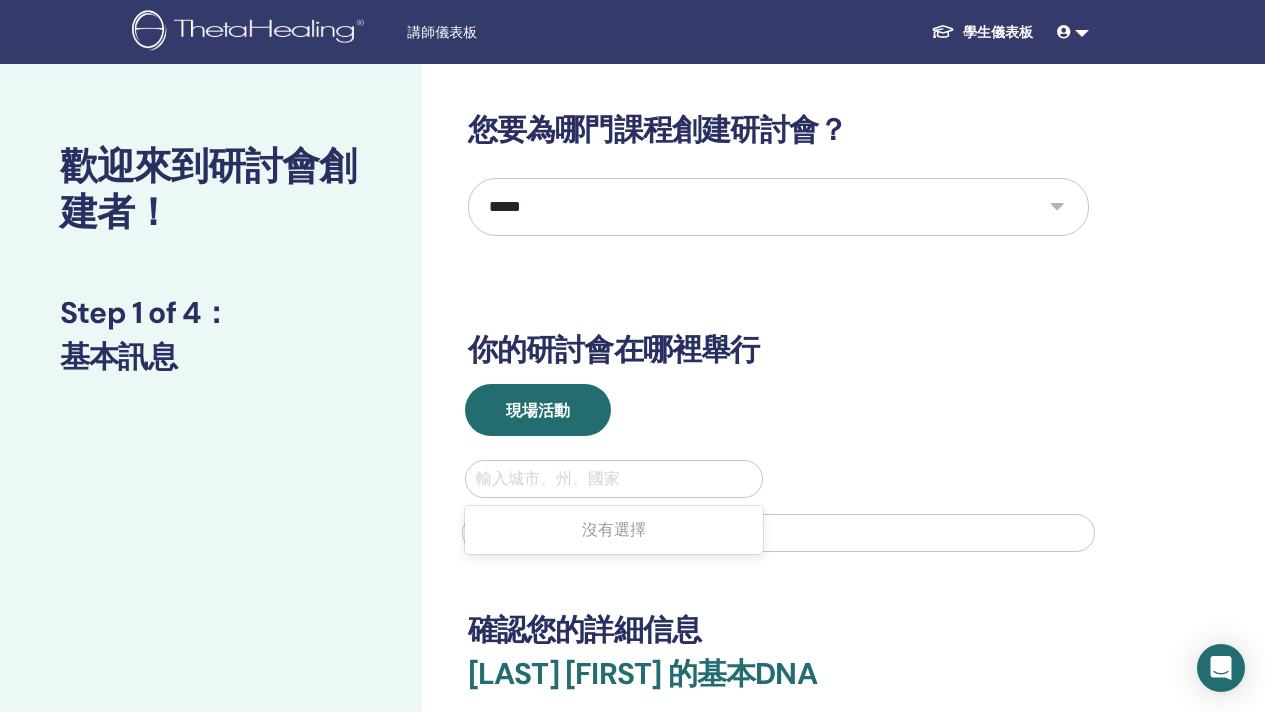 click at bounding box center (614, 479) 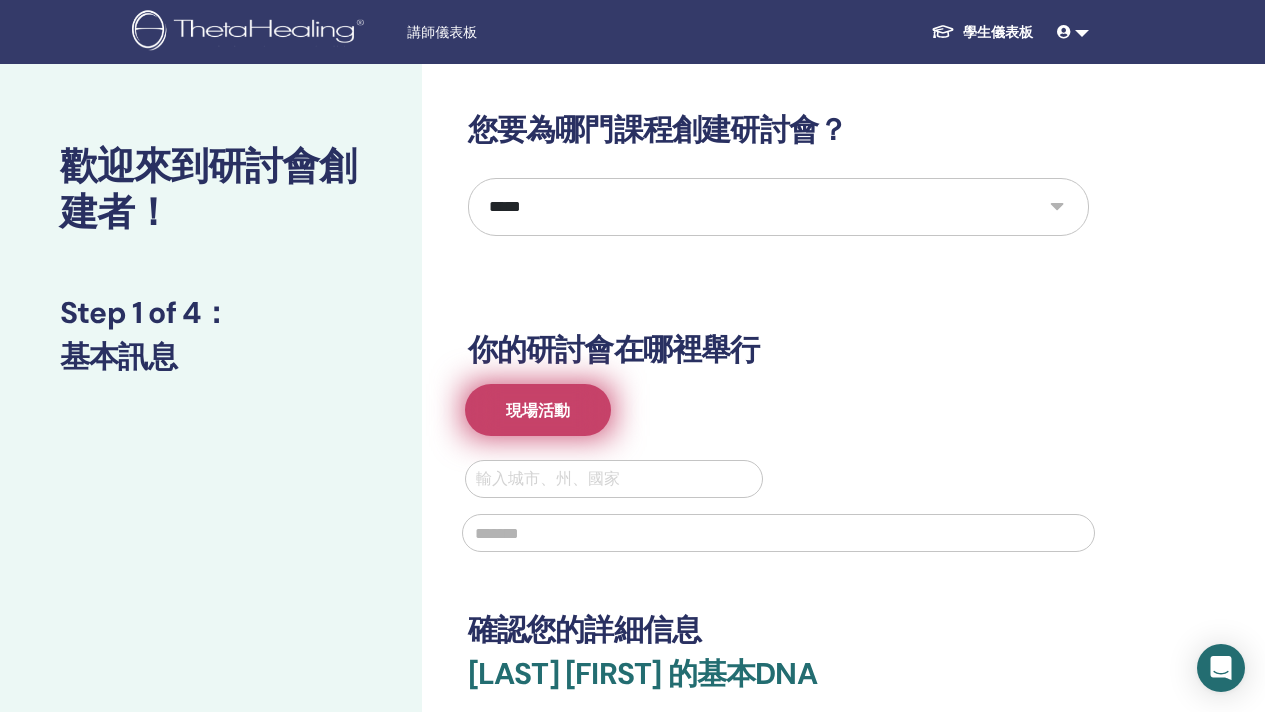 click on "現場活動" at bounding box center (538, 410) 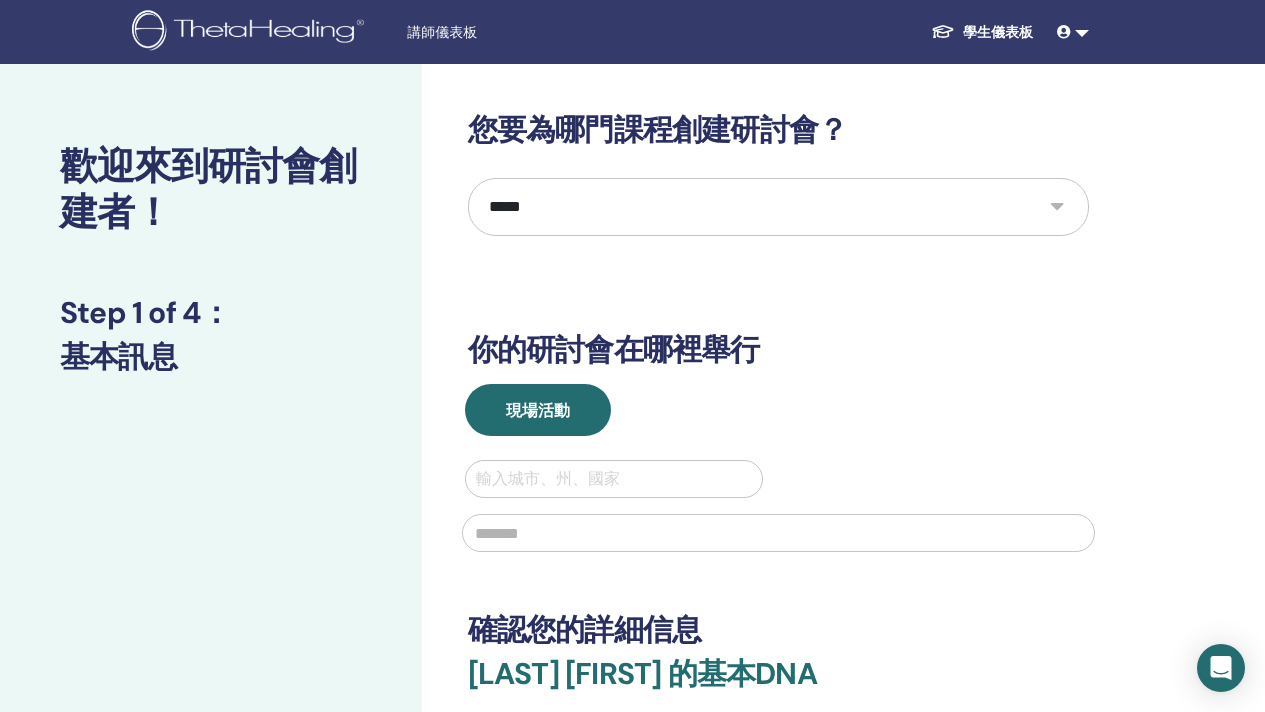 click at bounding box center [778, 533] 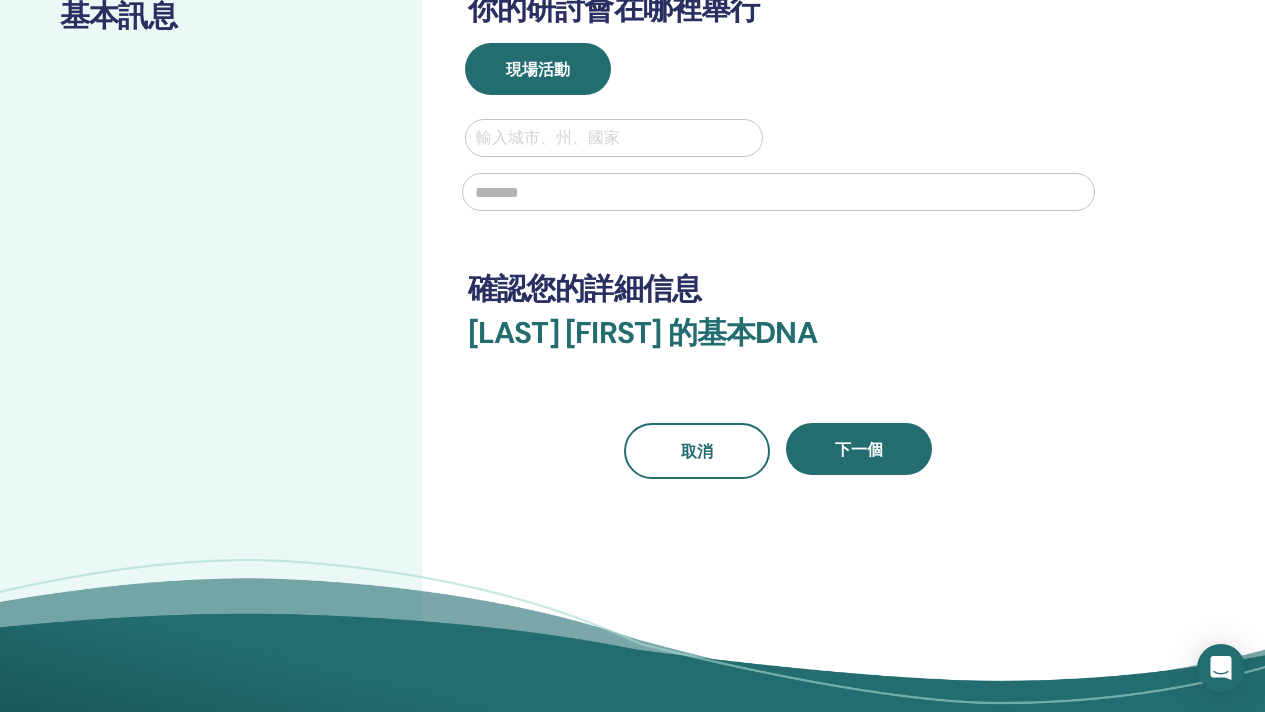 scroll, scrollTop: 82, scrollLeft: 0, axis: vertical 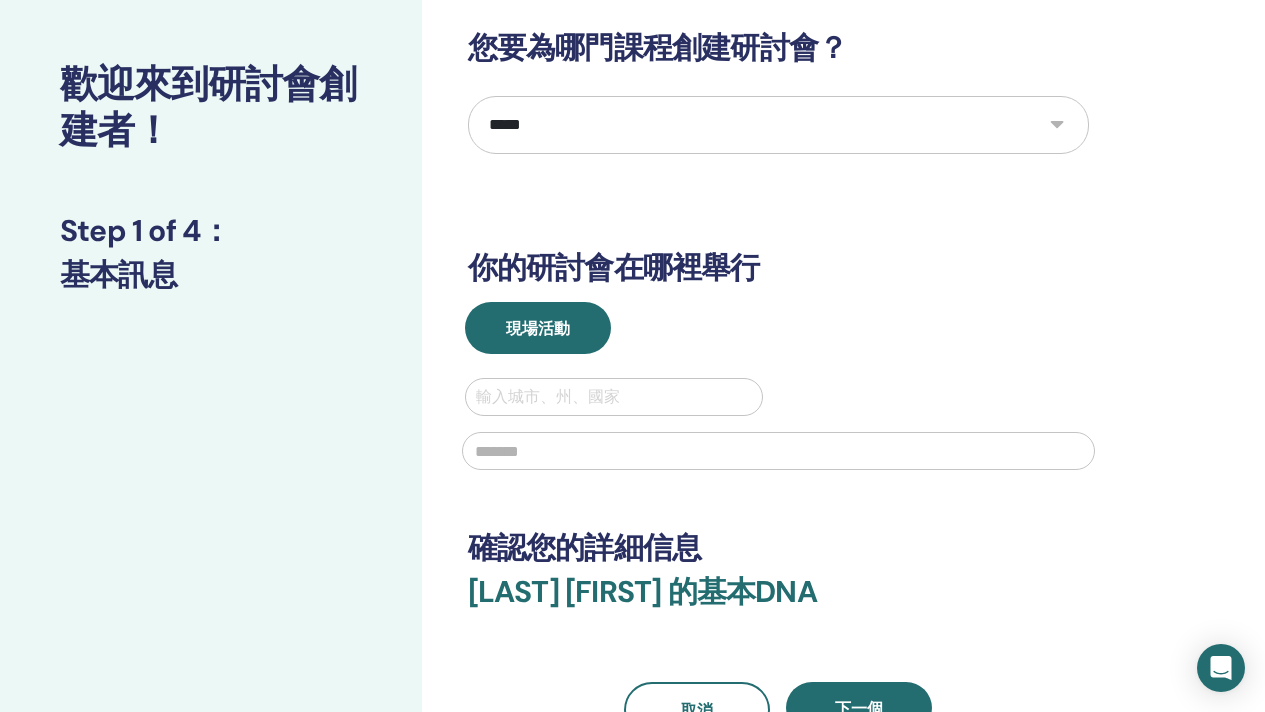 click at bounding box center [778, 451] 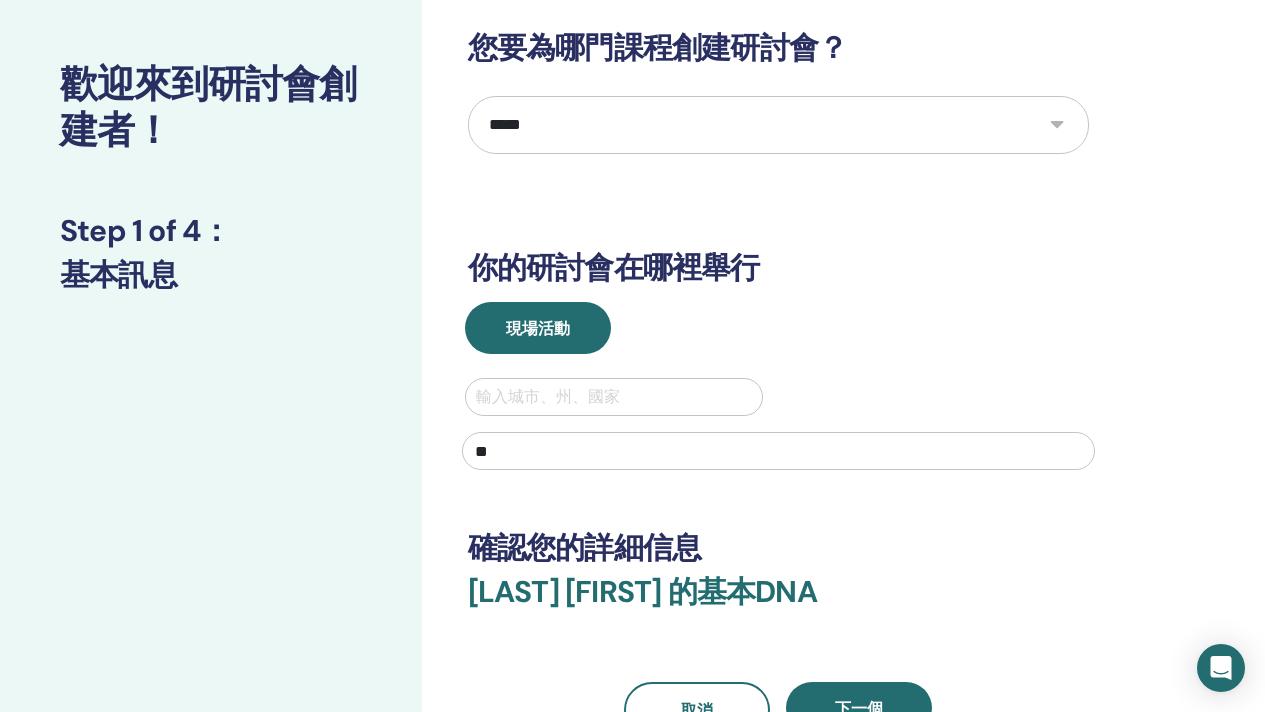 type on "**" 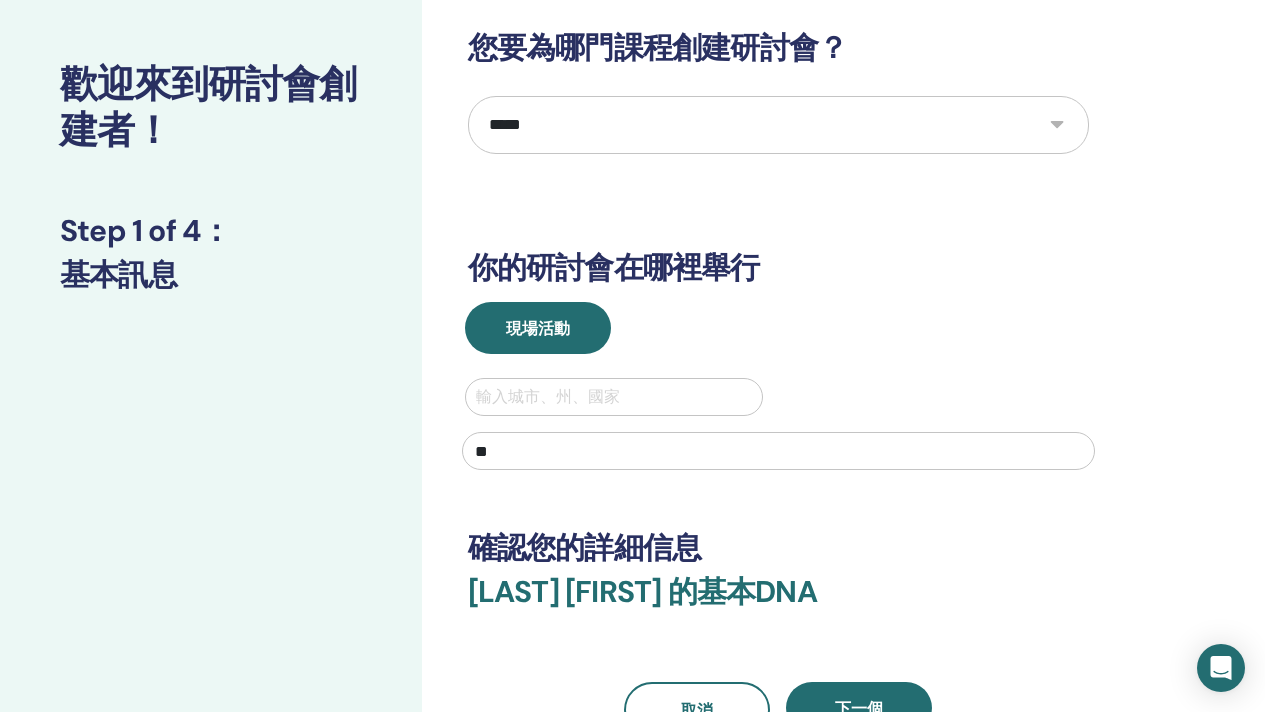 click on "Live event Enter city, state, country **" at bounding box center [778, 392] 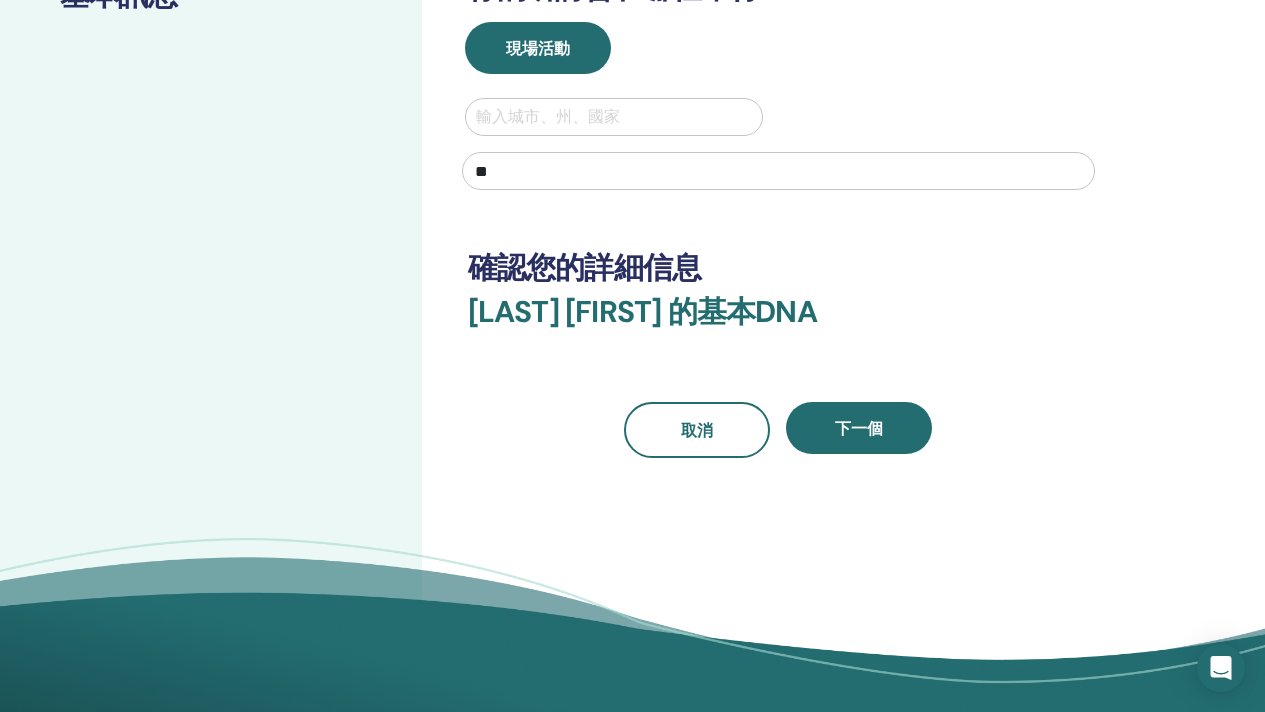 scroll, scrollTop: 280, scrollLeft: 0, axis: vertical 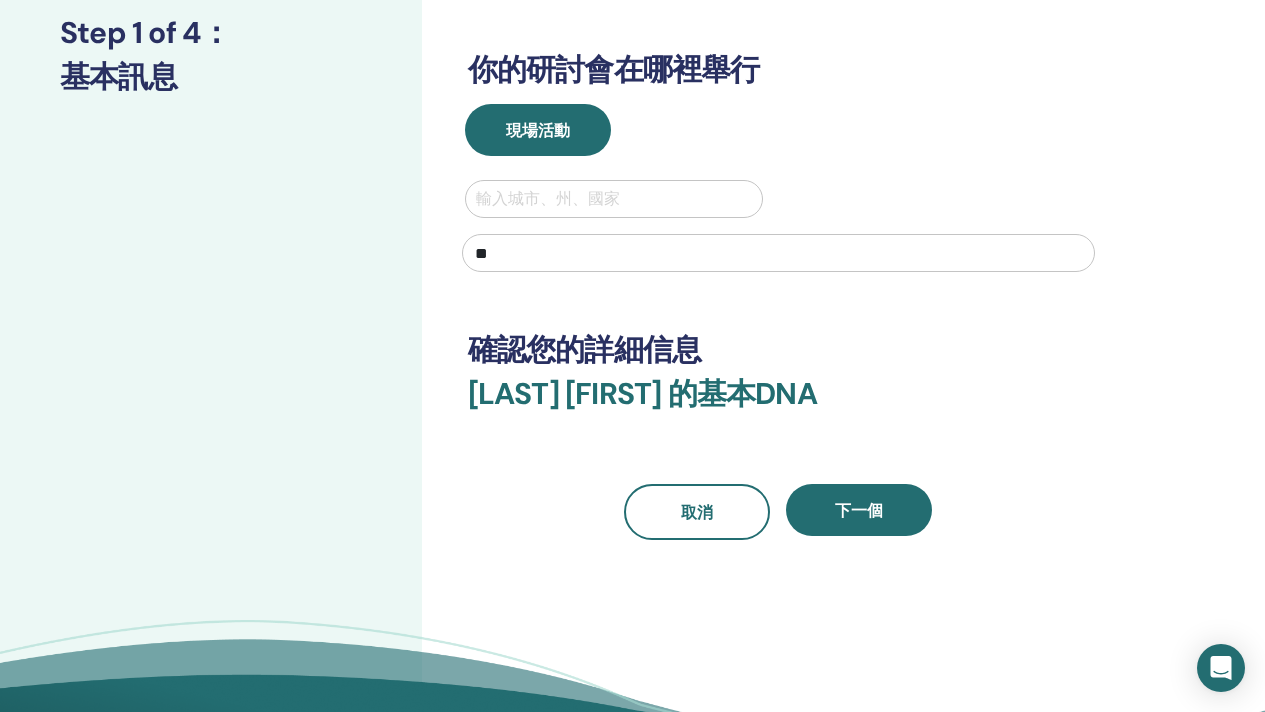click on "輸入城市、州、國家" at bounding box center [614, 199] 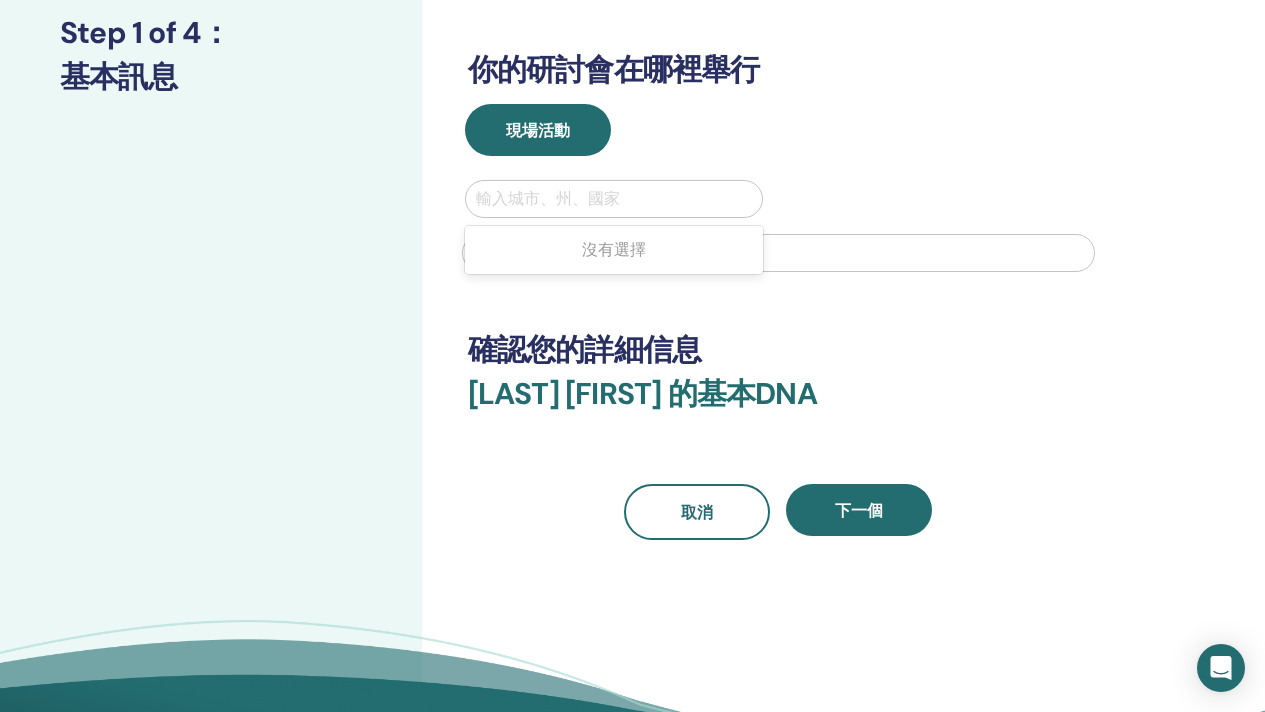 click at bounding box center [614, 199] 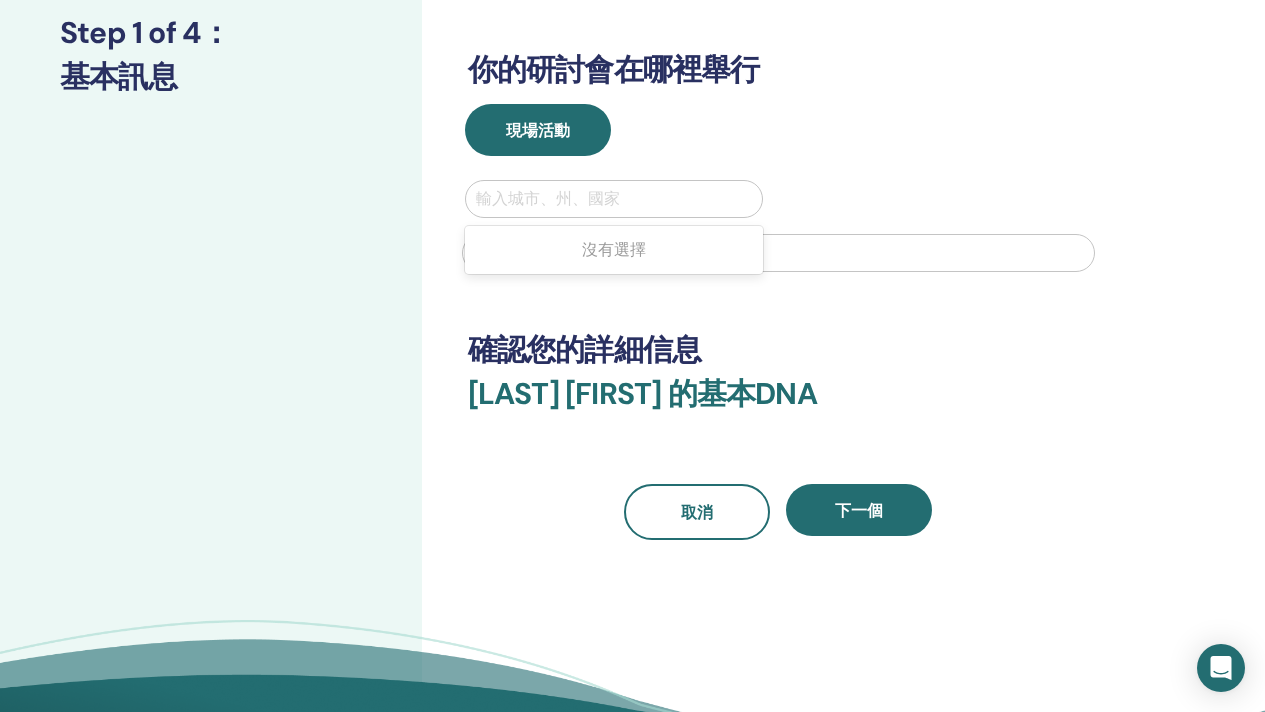 click at bounding box center [614, 199] 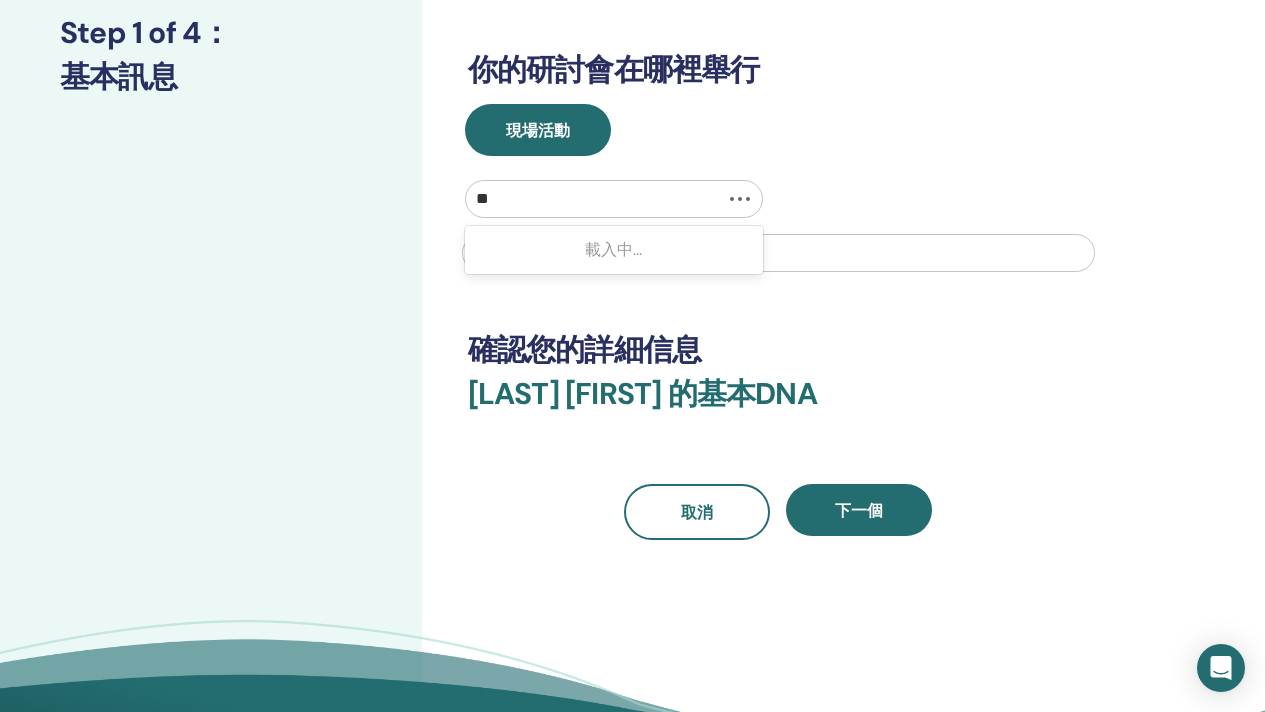 type on "*" 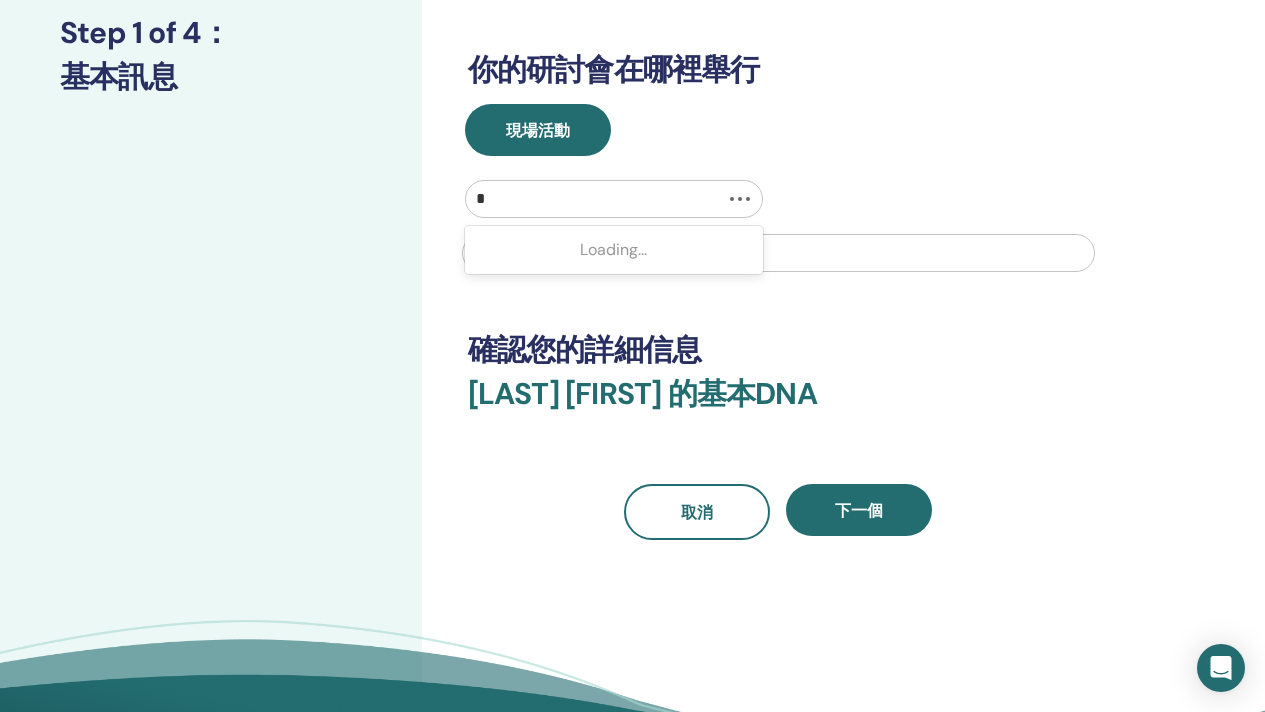 type on "**" 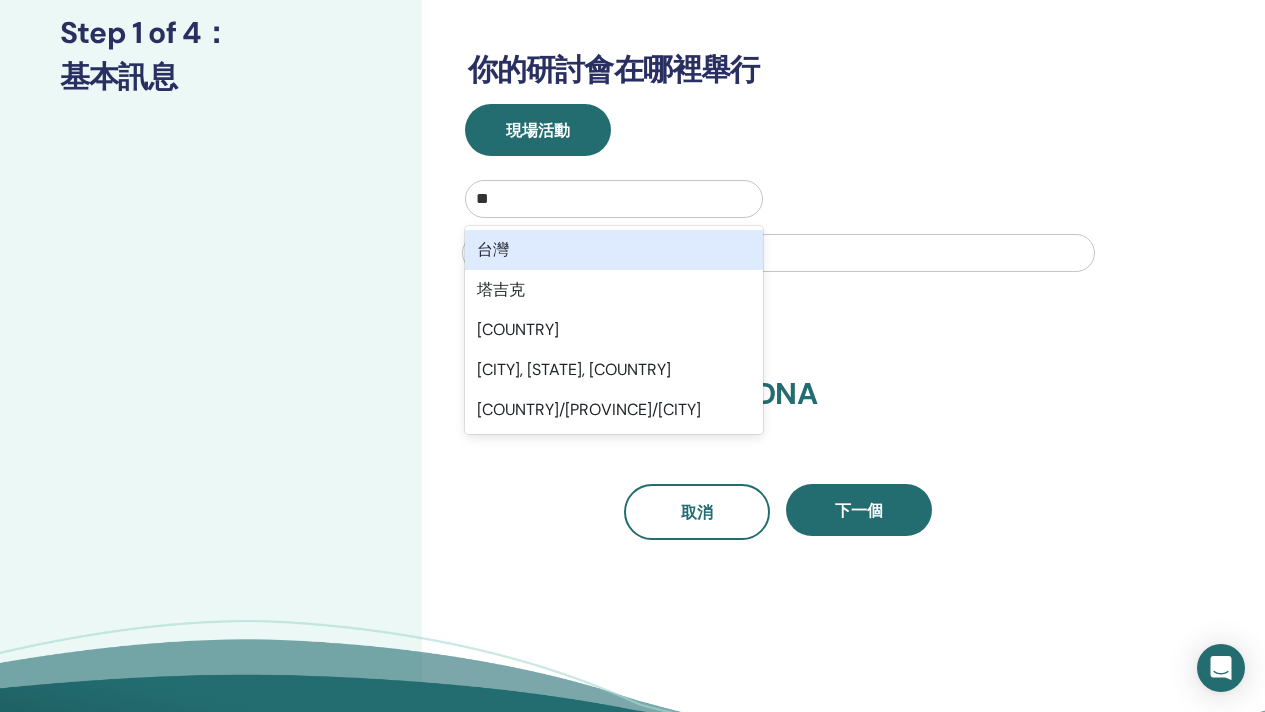 click on "台灣" at bounding box center (614, 250) 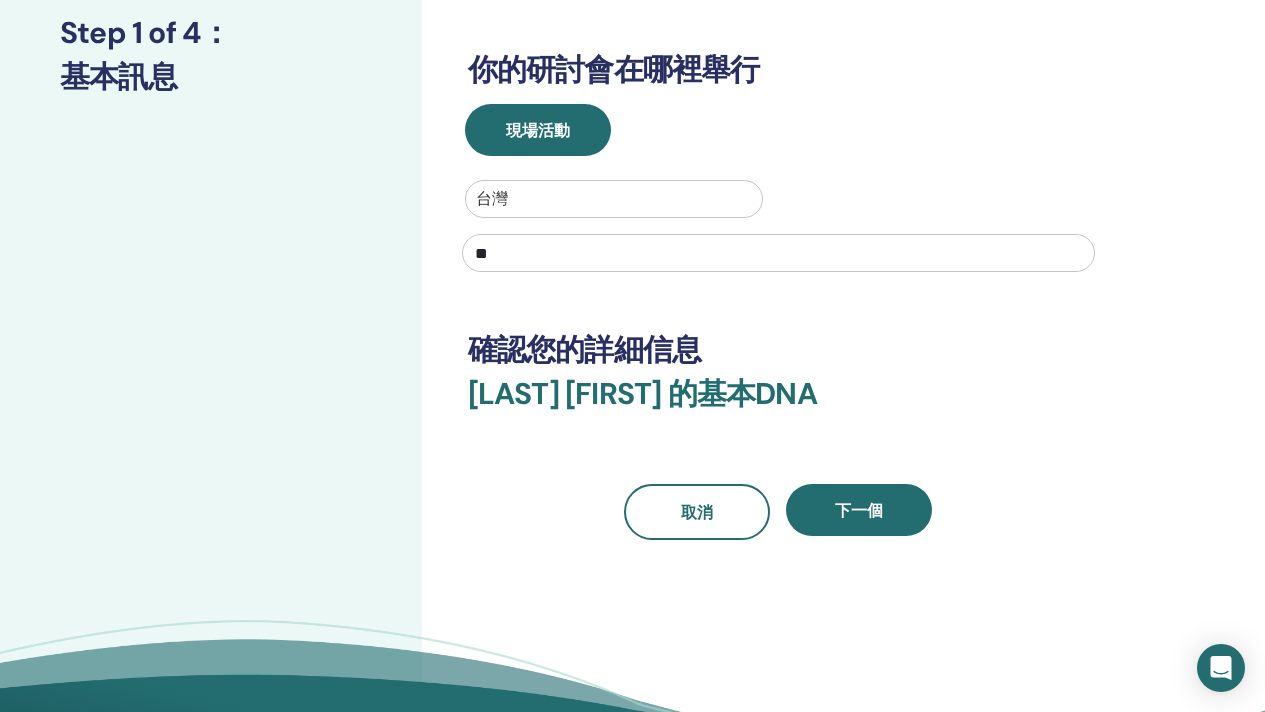 click on "**" at bounding box center [778, 253] 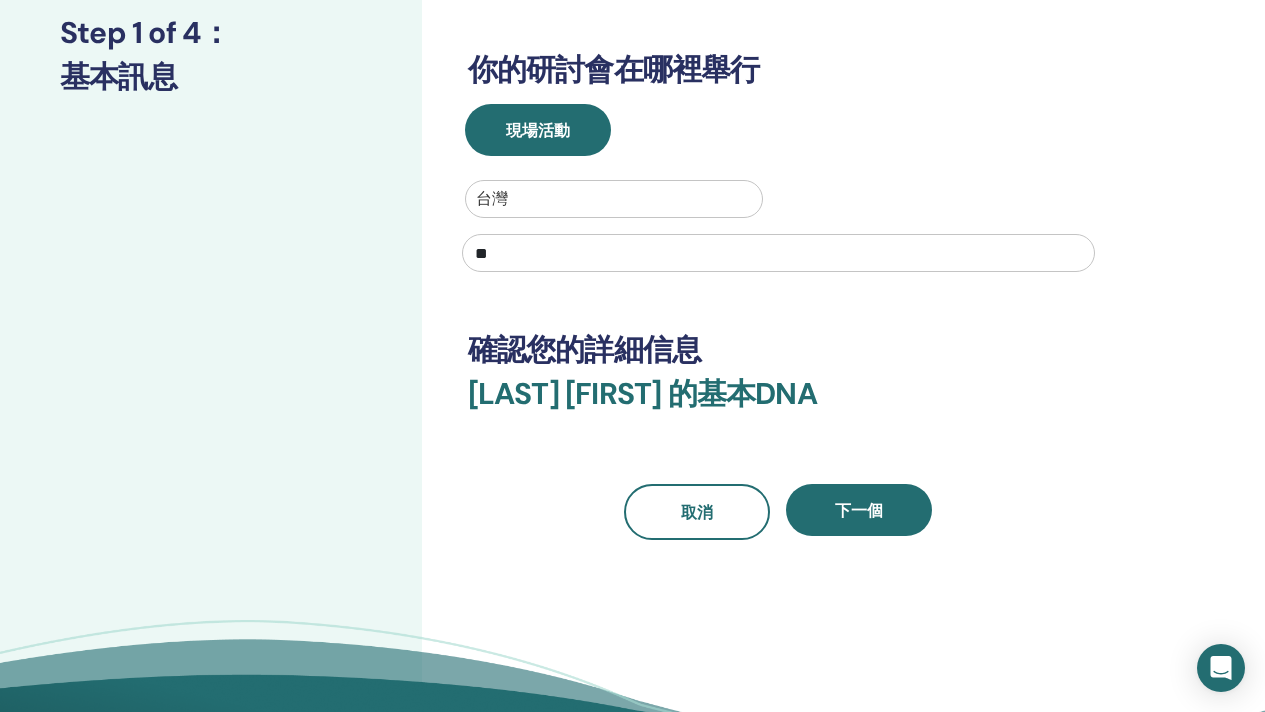 type on "*" 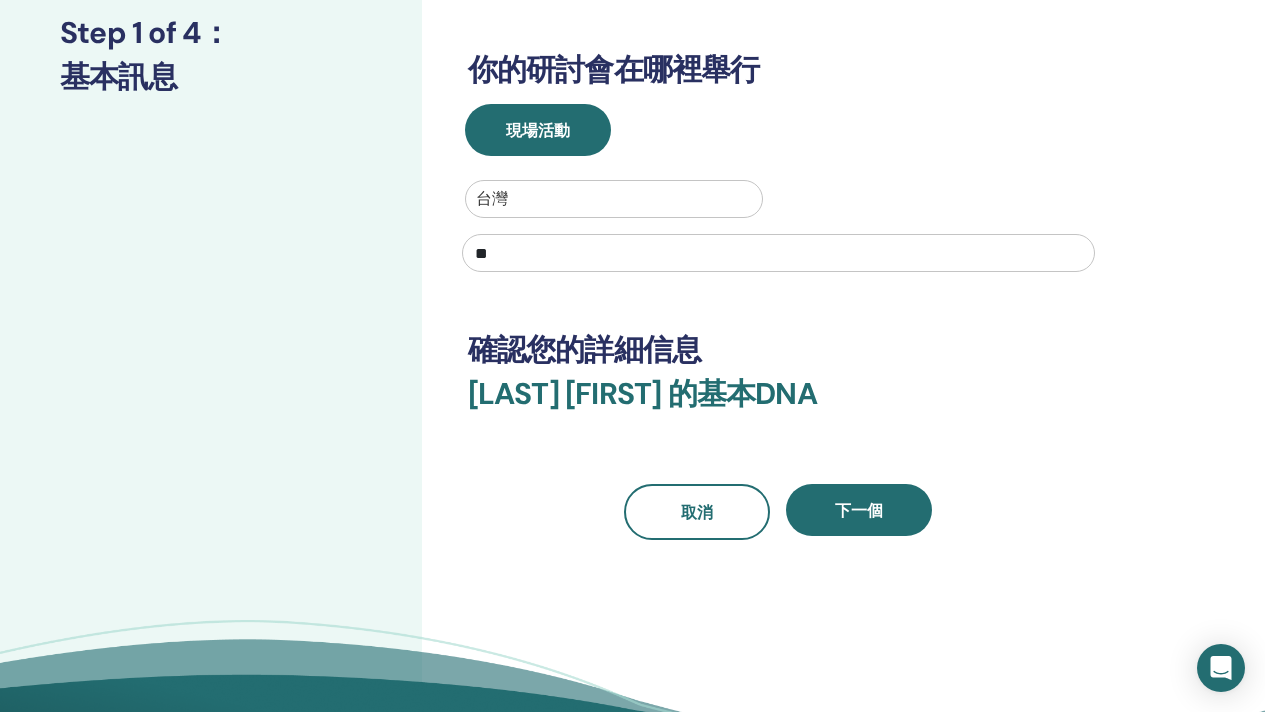 type on "*" 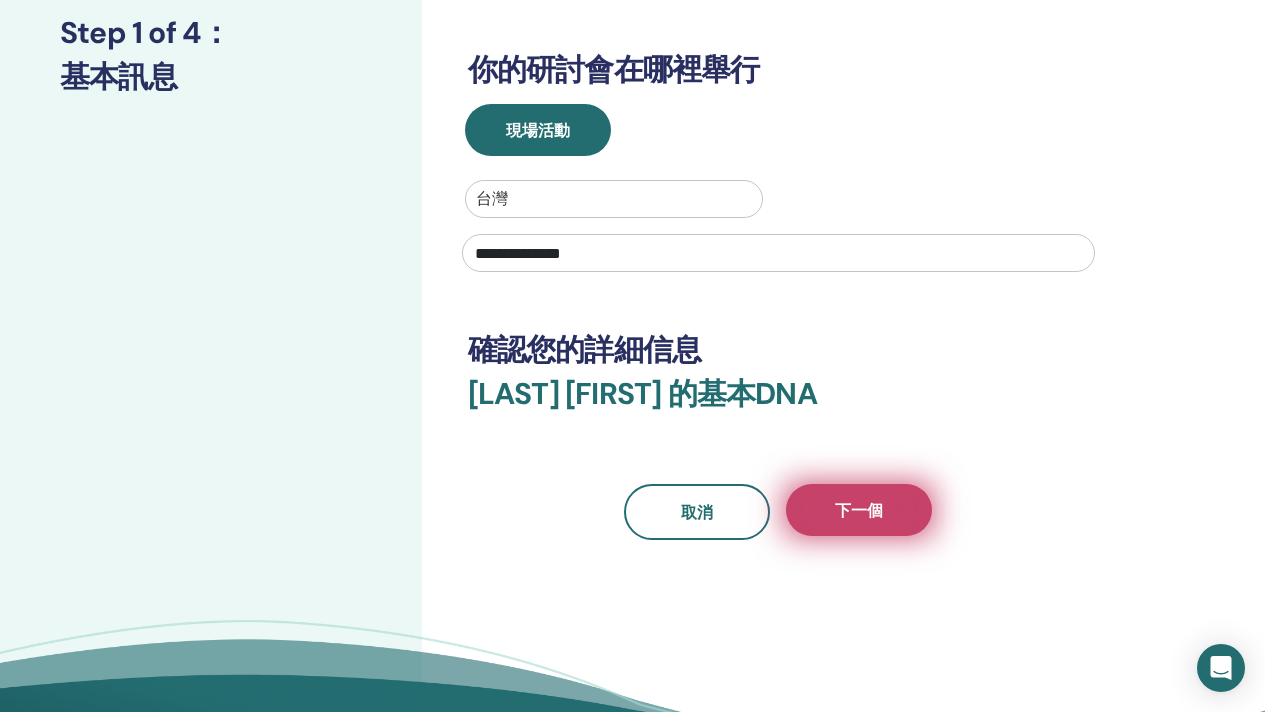type on "**********" 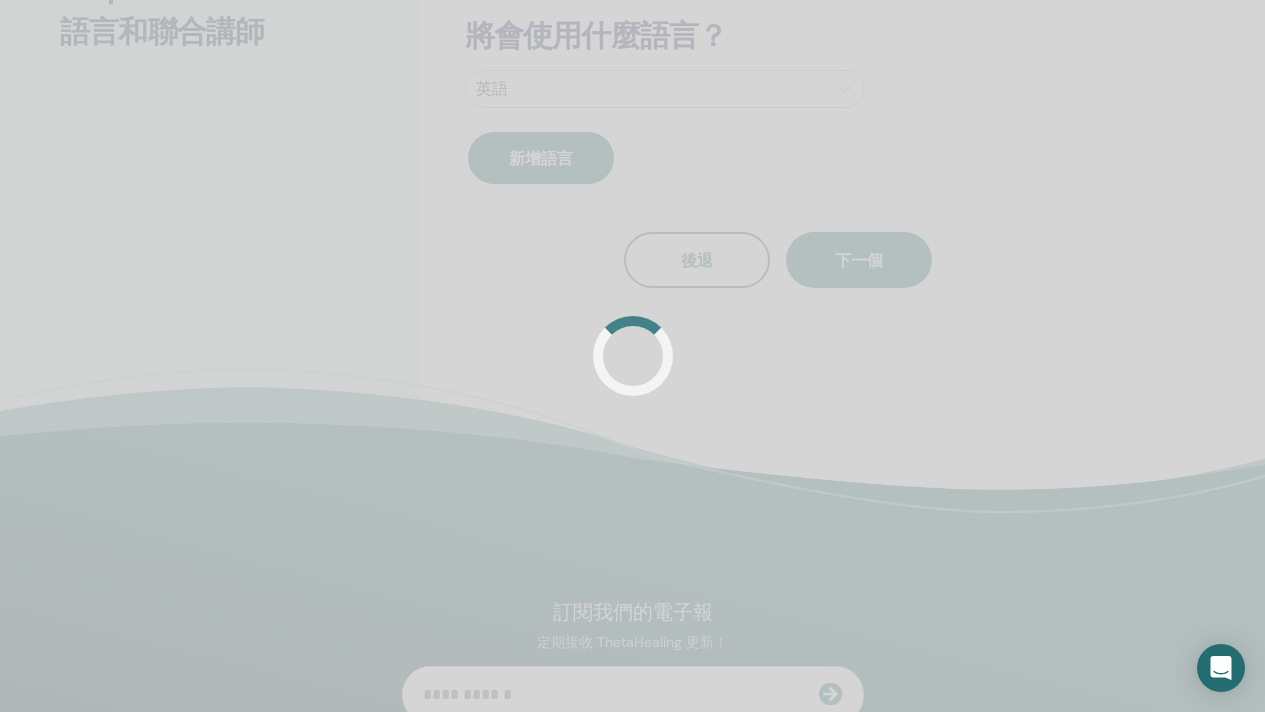 scroll, scrollTop: 234, scrollLeft: 0, axis: vertical 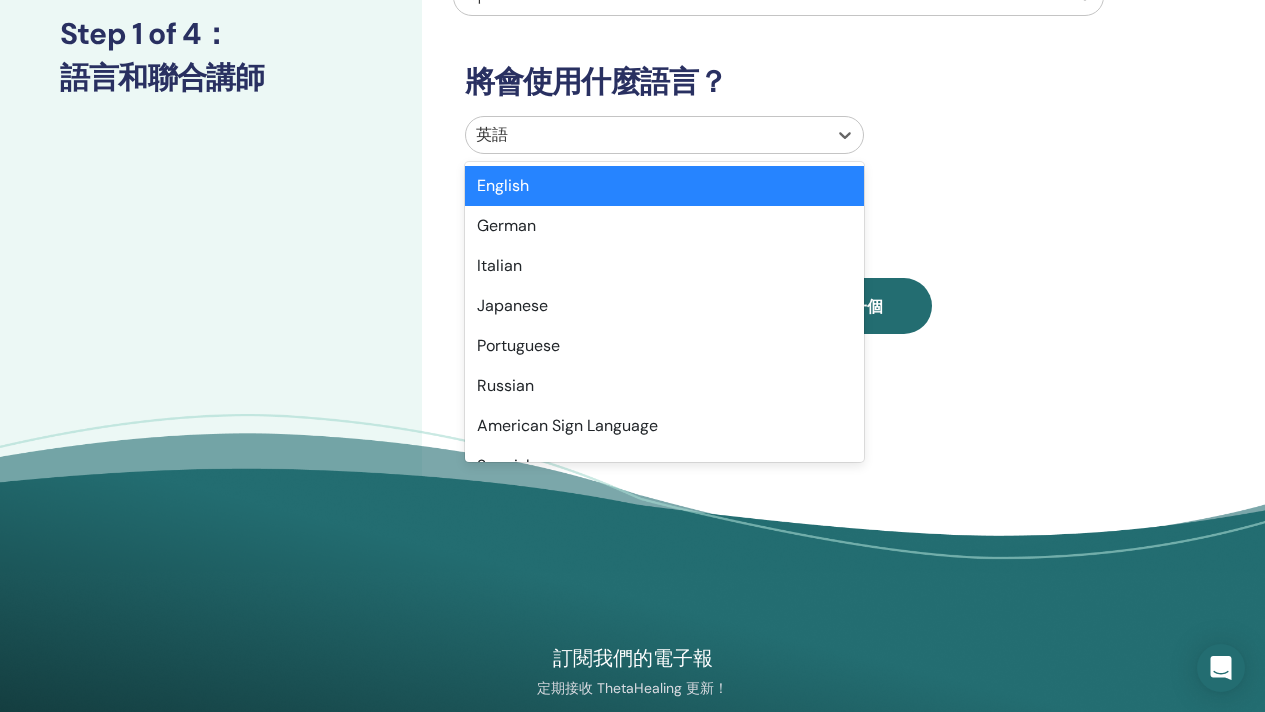click on "英語" at bounding box center (646, 135) 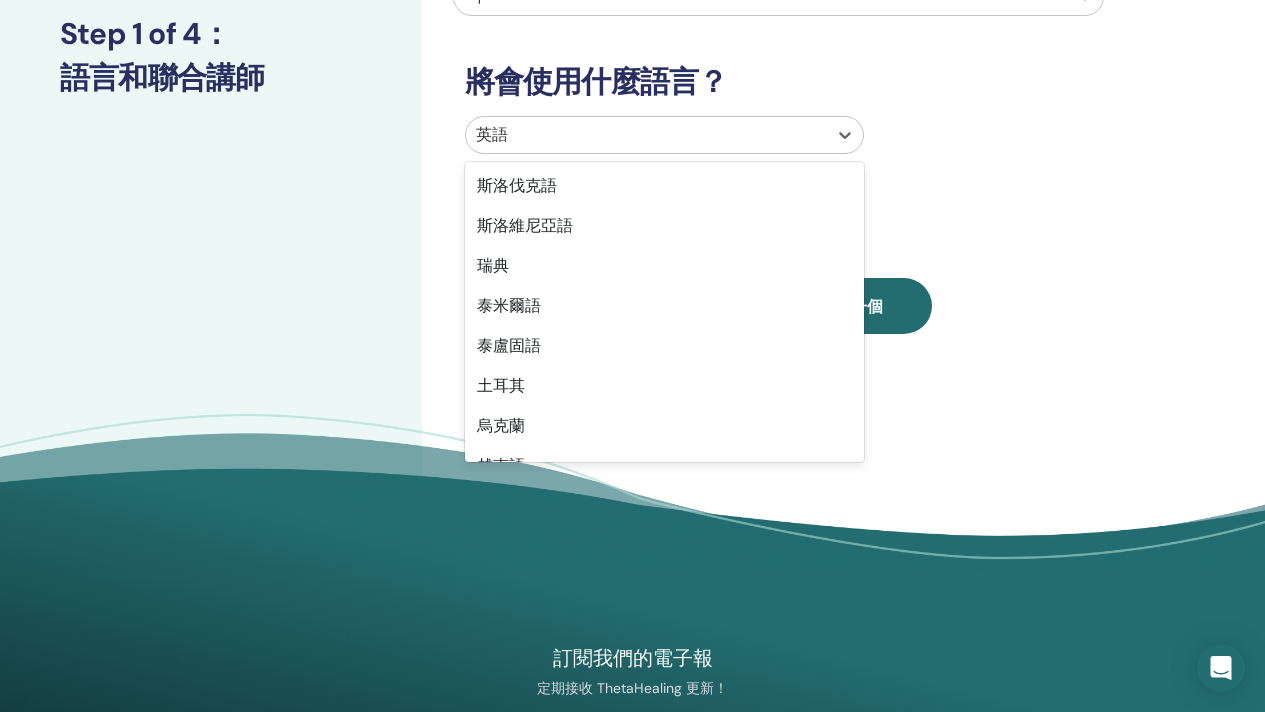 scroll, scrollTop: 1588, scrollLeft: 0, axis: vertical 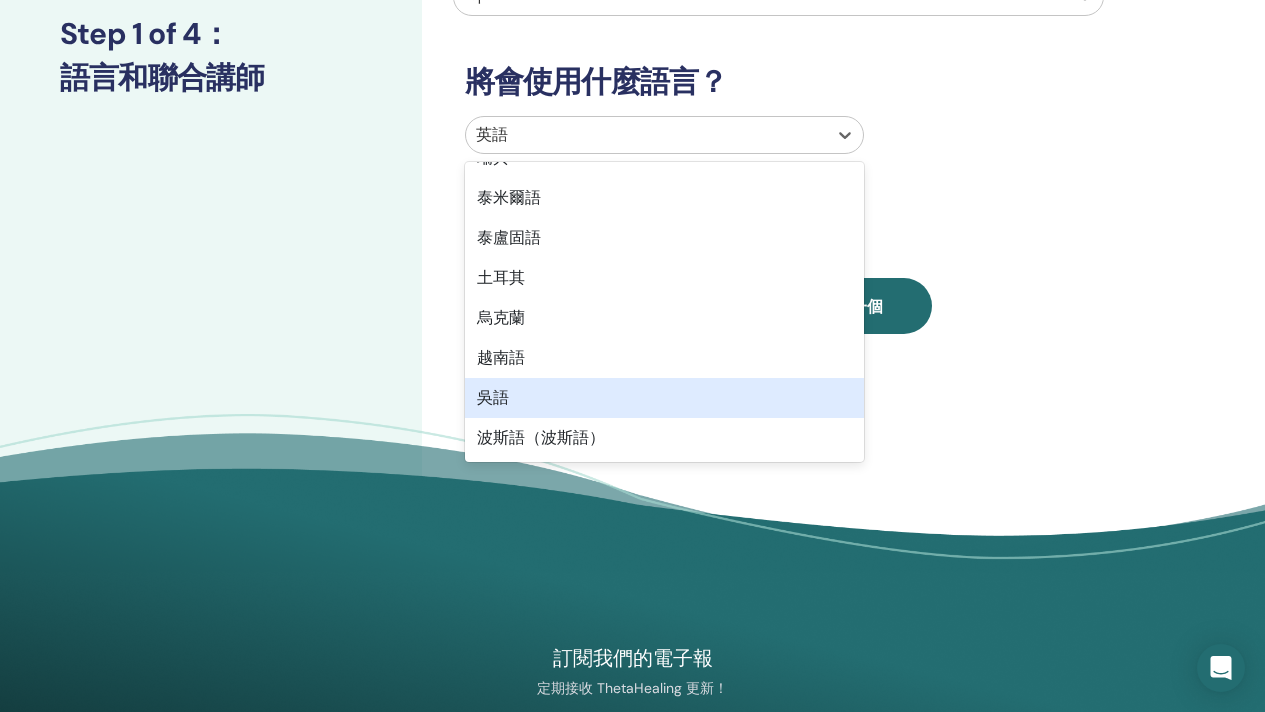 click on "吳語" at bounding box center (664, 398) 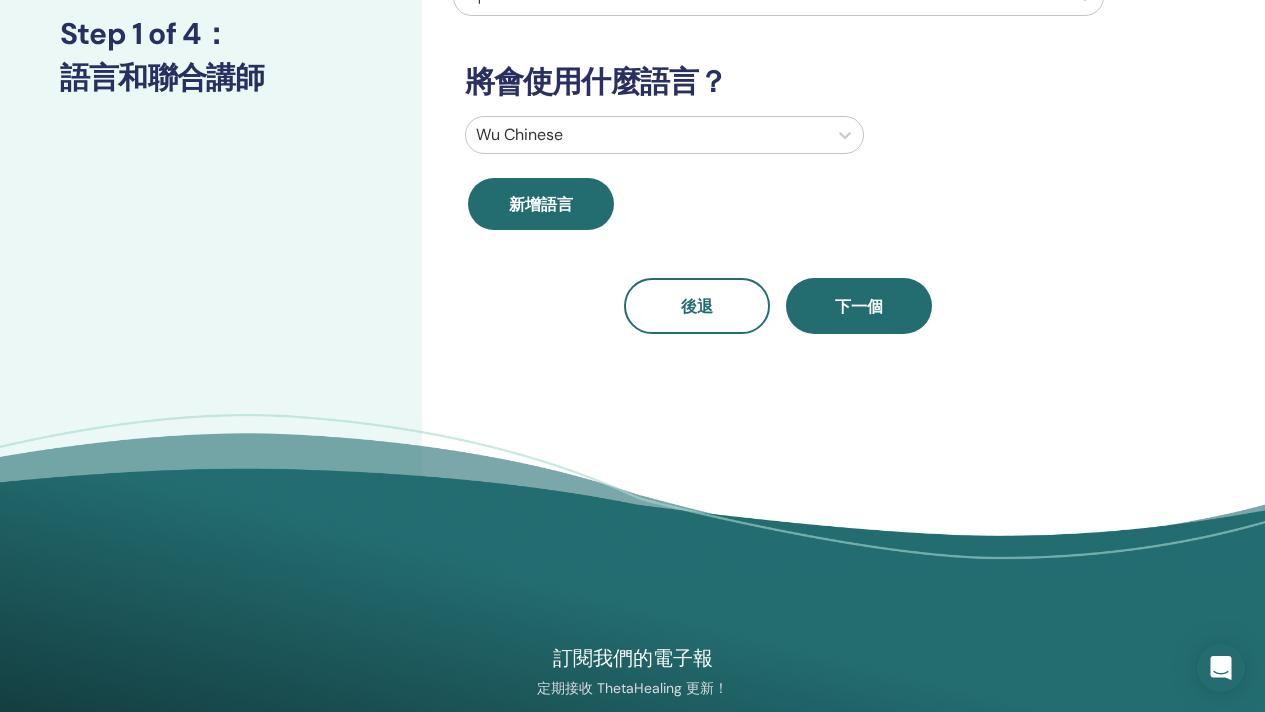 click on "您有共同指導老師嗎？ 不 將會使用什麼語言？ Wu Chinese 新增語言 後退 下一個" at bounding box center (843, 222) 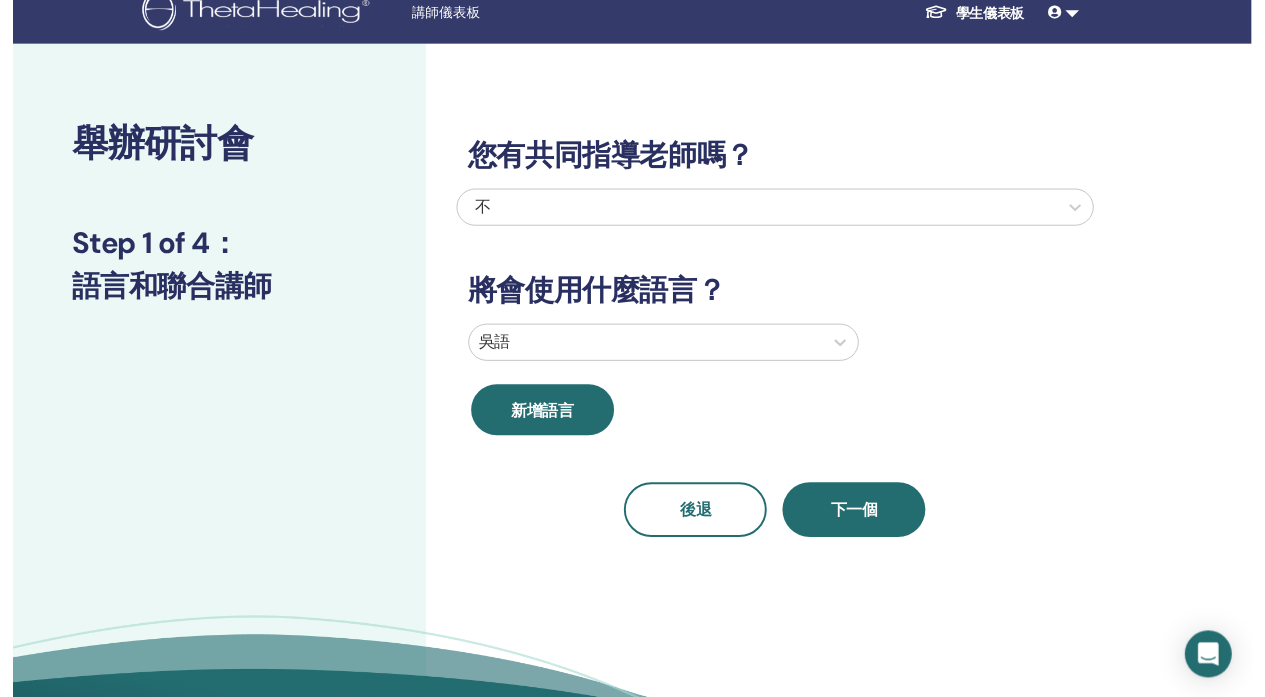 scroll, scrollTop: 0, scrollLeft: 0, axis: both 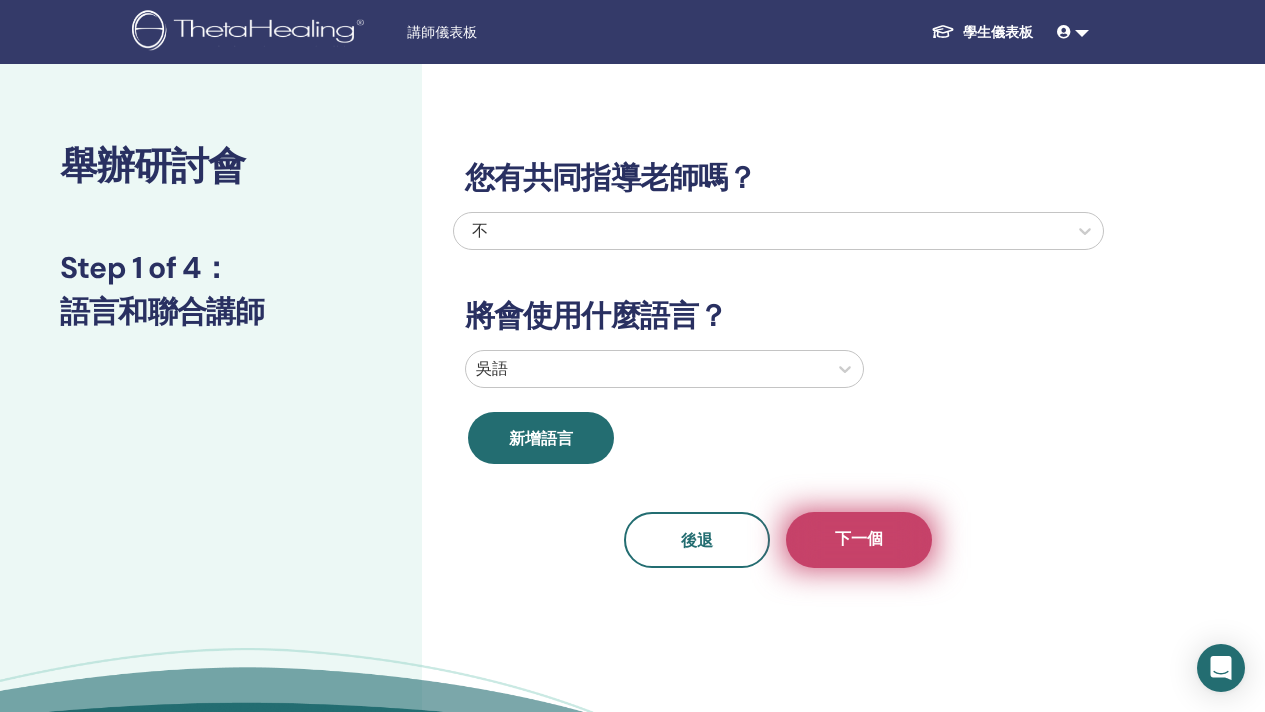 click on "下一個" at bounding box center [859, 540] 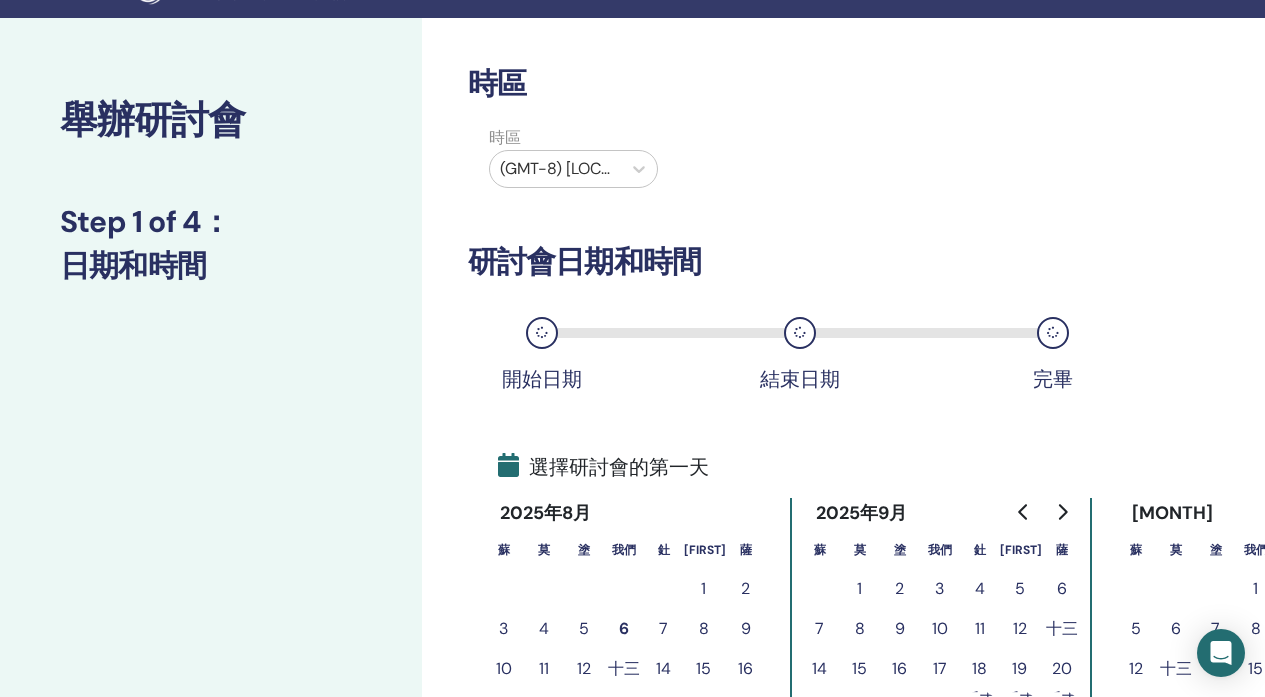scroll, scrollTop: 134, scrollLeft: 0, axis: vertical 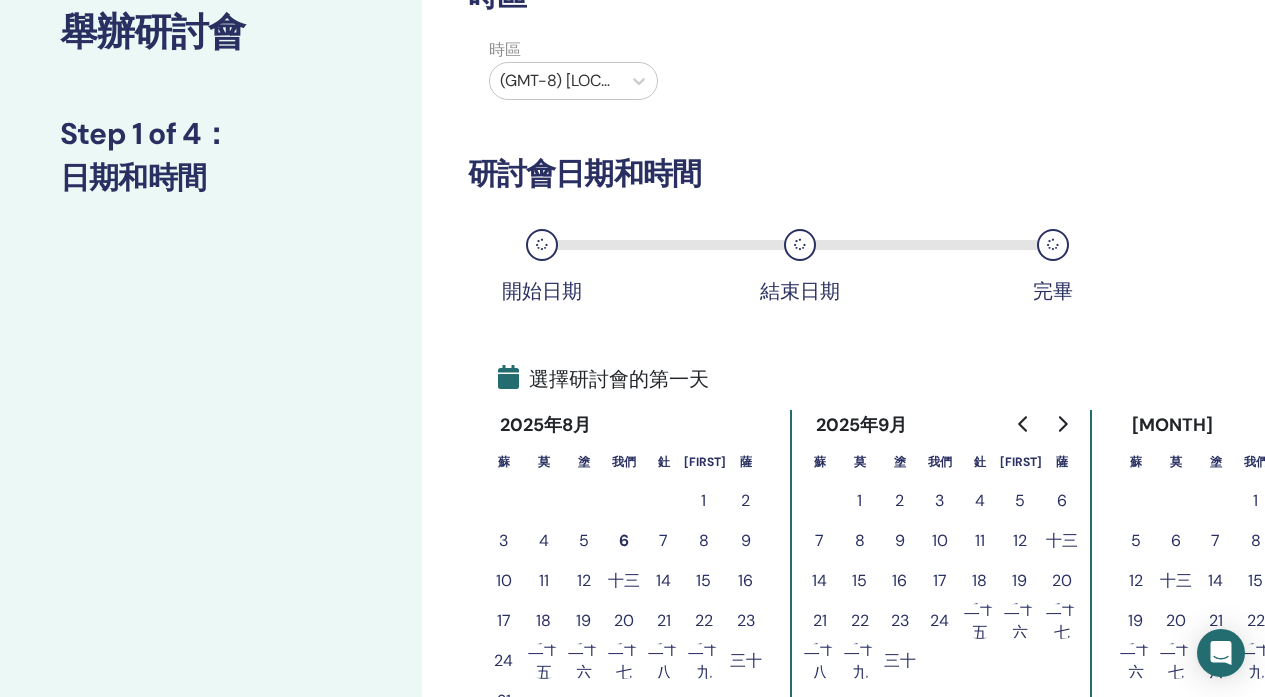 click on "(GMT-8) [LOCATION]" at bounding box center [555, 81] 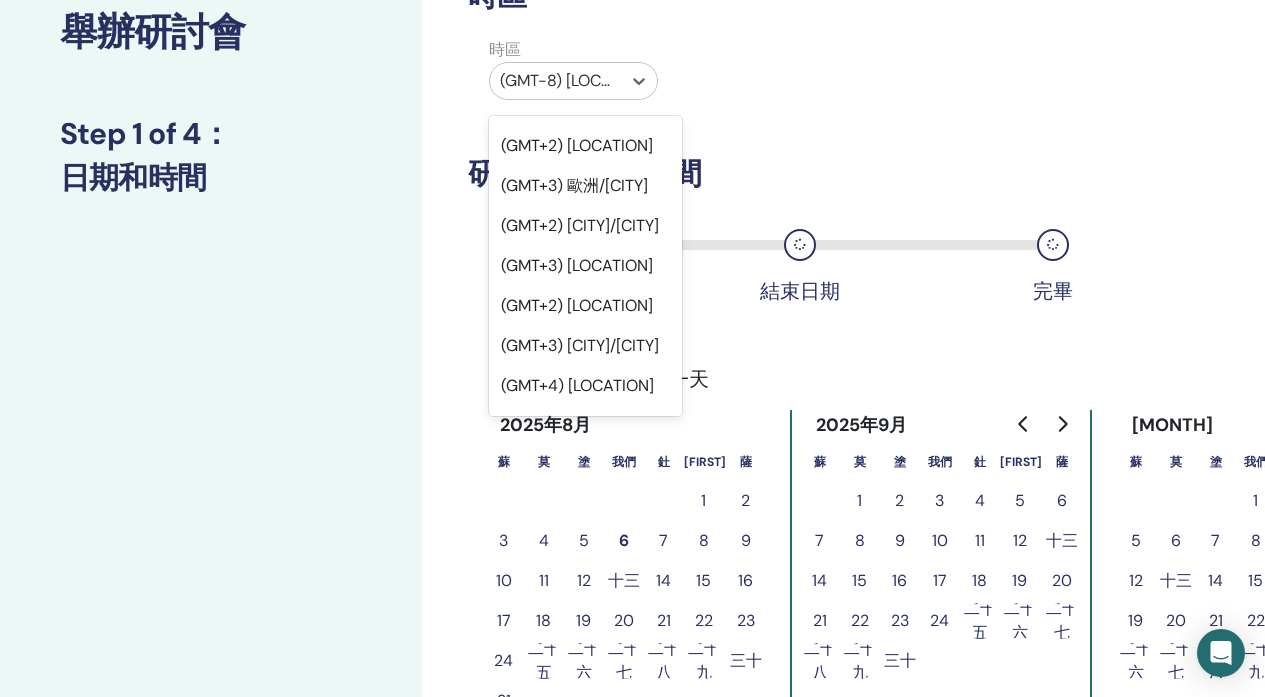 scroll, scrollTop: 19818, scrollLeft: 0, axis: vertical 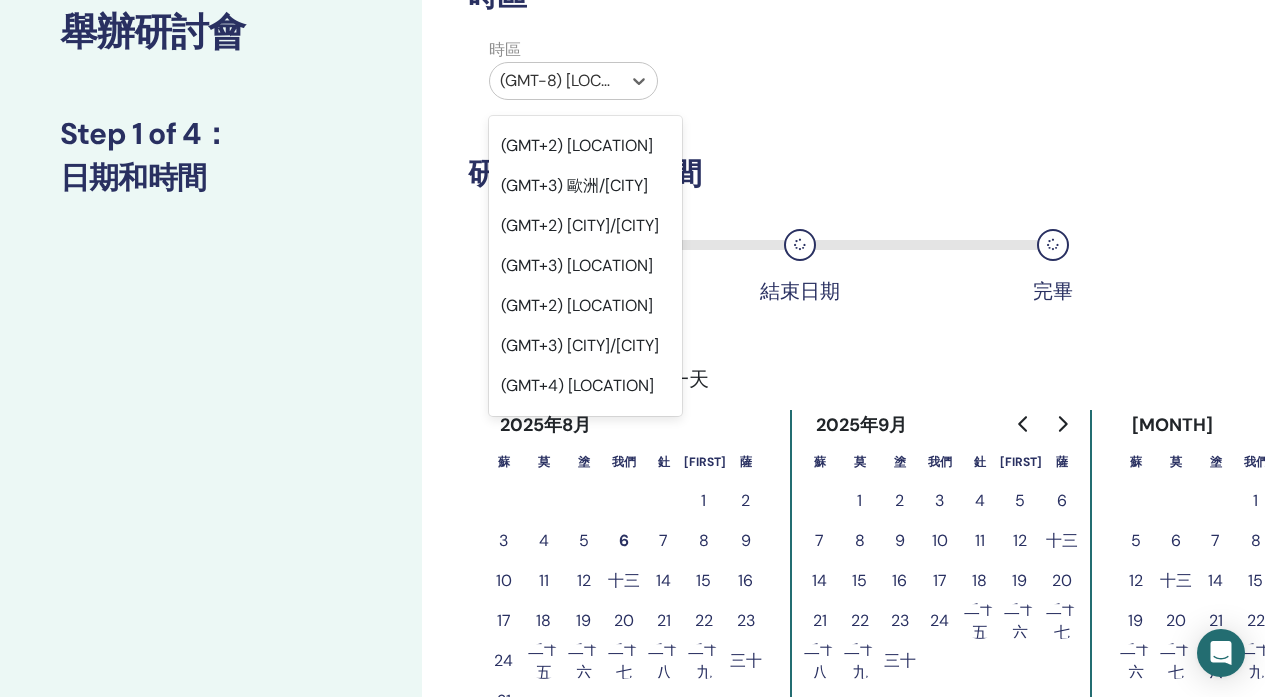 click on "(GMT+8) 亞洲/[CITY]" at bounding box center (574, -4847) 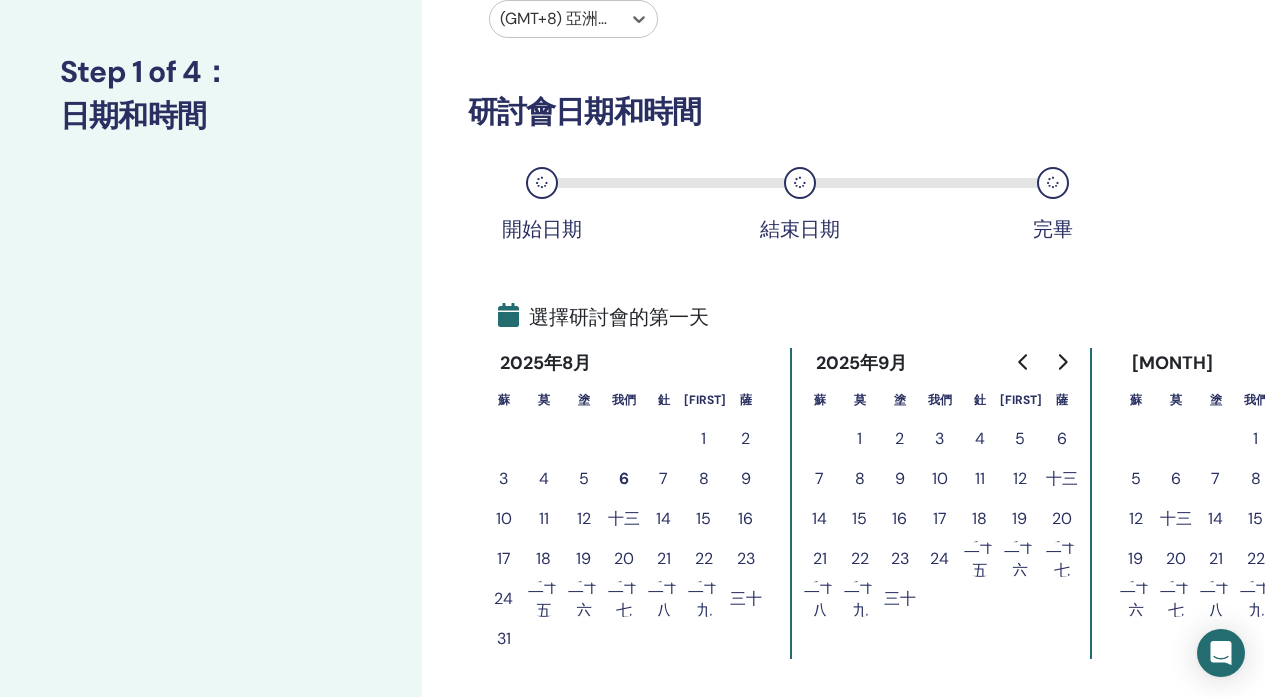 scroll, scrollTop: 196, scrollLeft: 0, axis: vertical 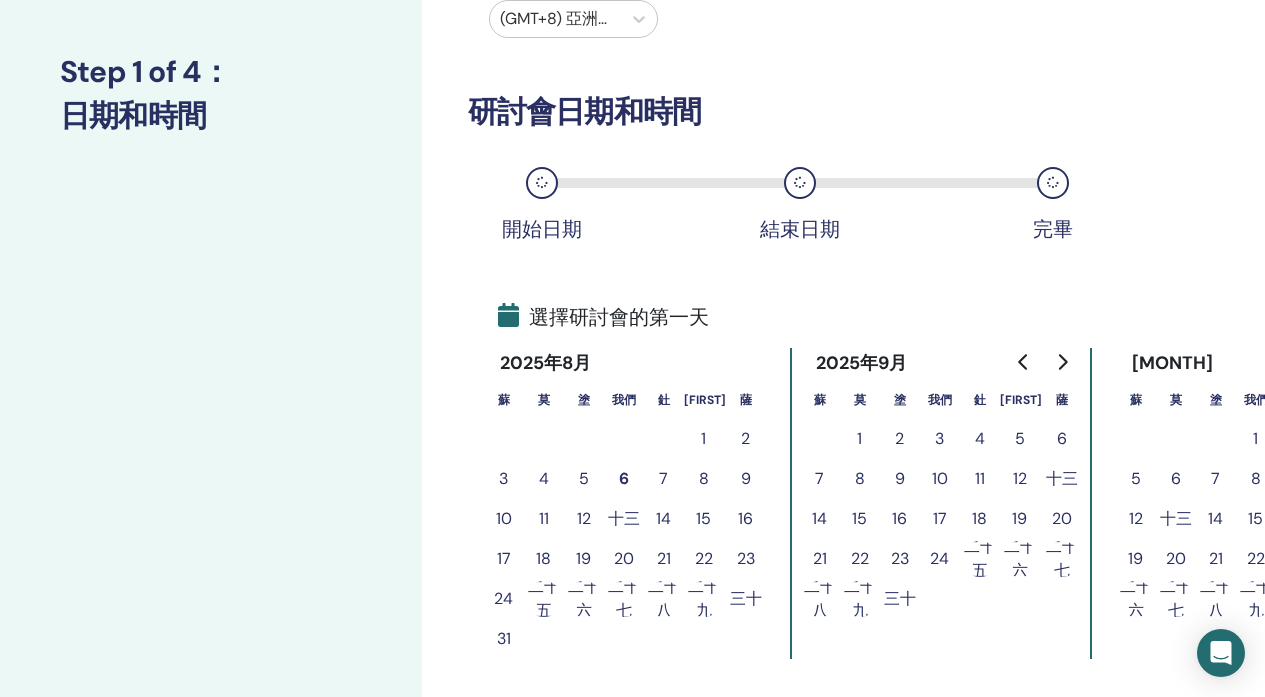 click on "二十六" at bounding box center (1020, 558) 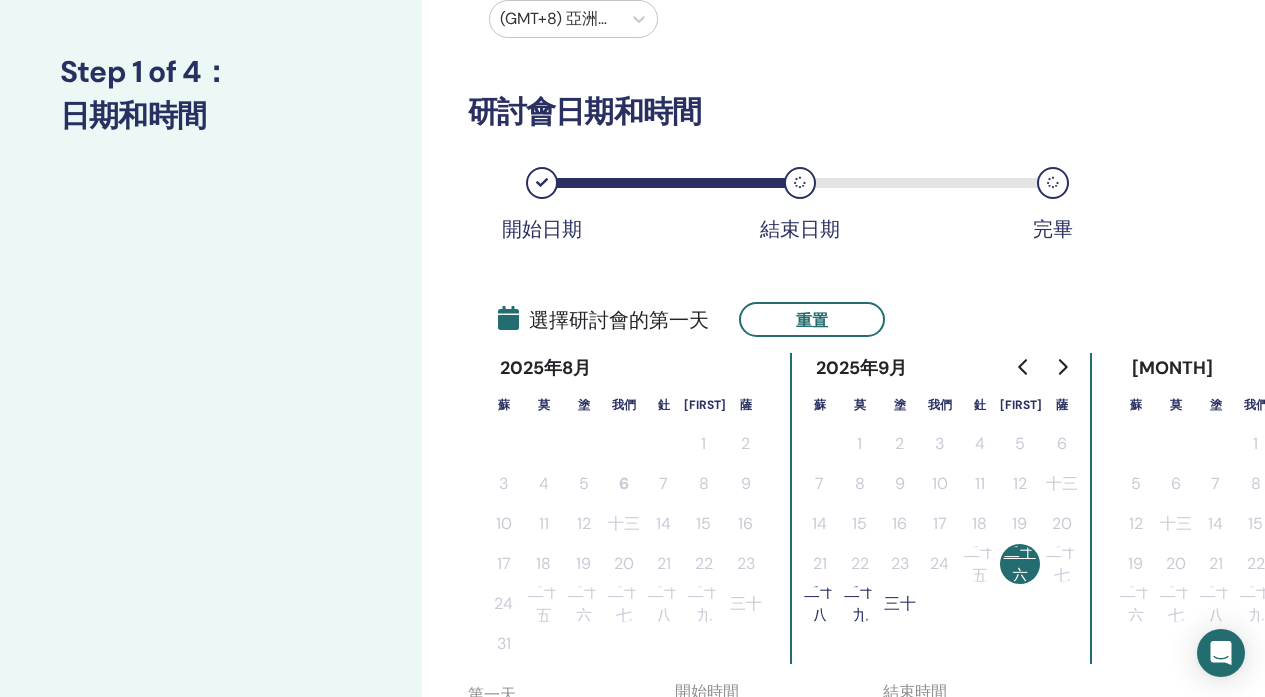 click on "二十八" at bounding box center [820, 604] 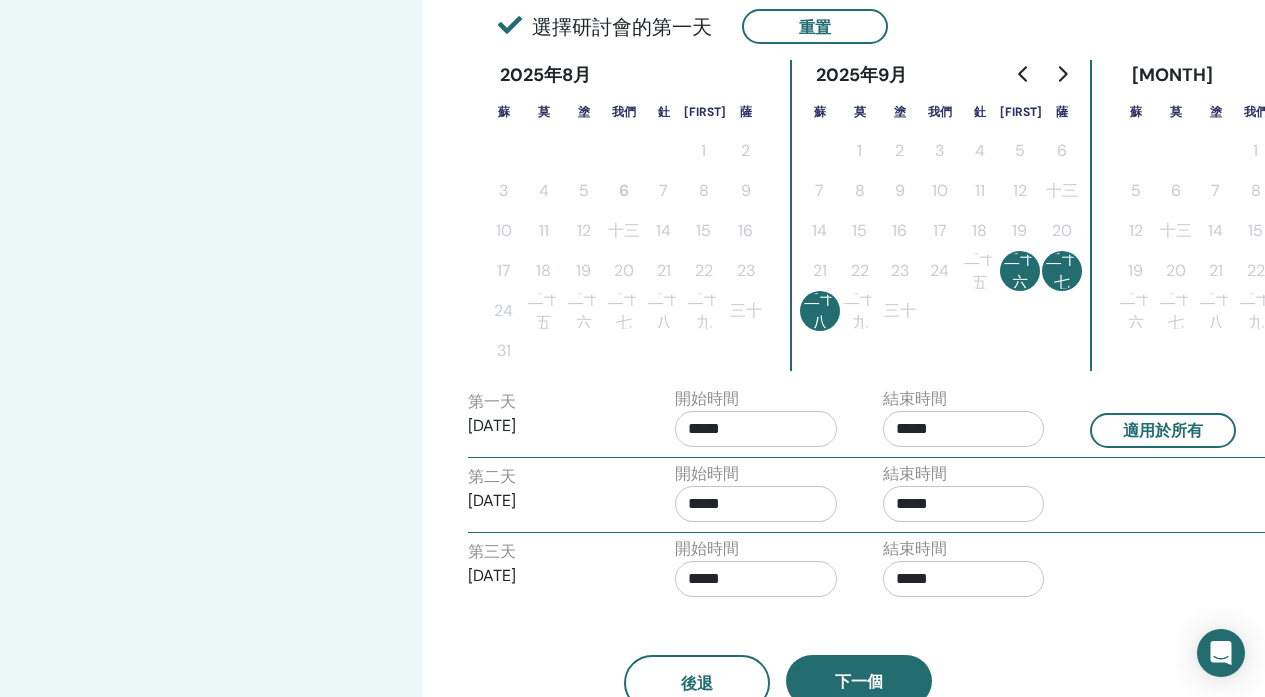 scroll, scrollTop: 494, scrollLeft: 0, axis: vertical 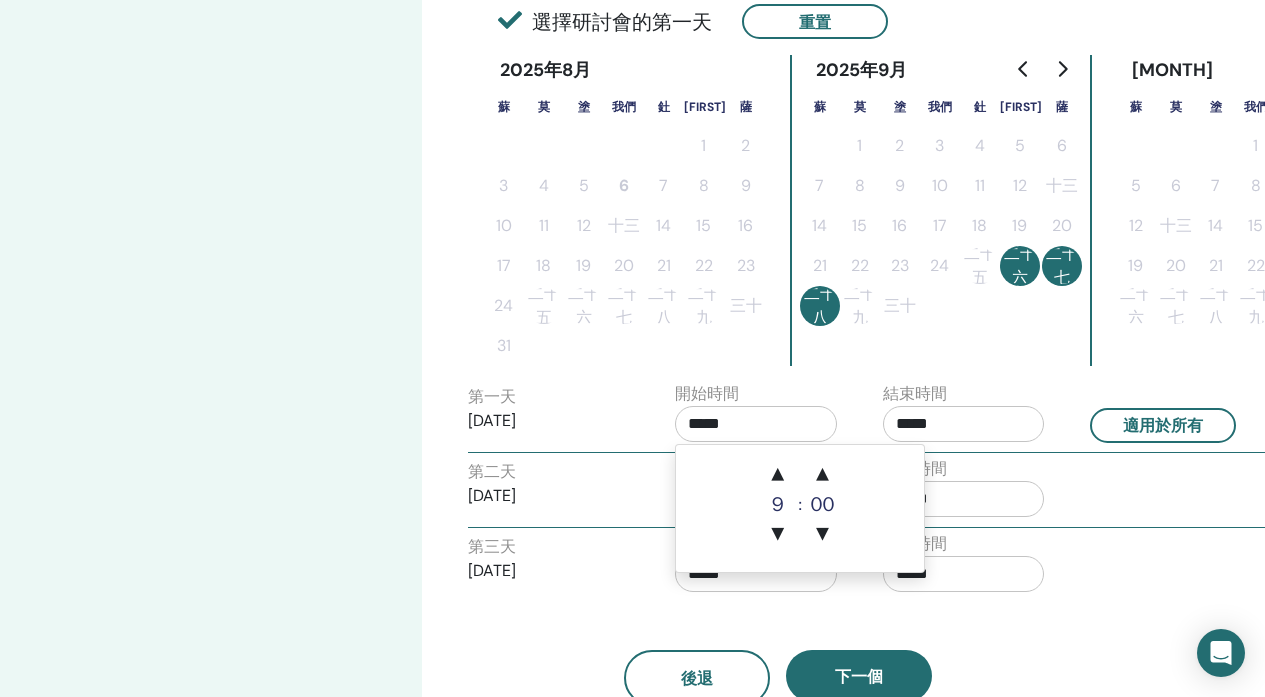 click on "*****" at bounding box center (756, 424) 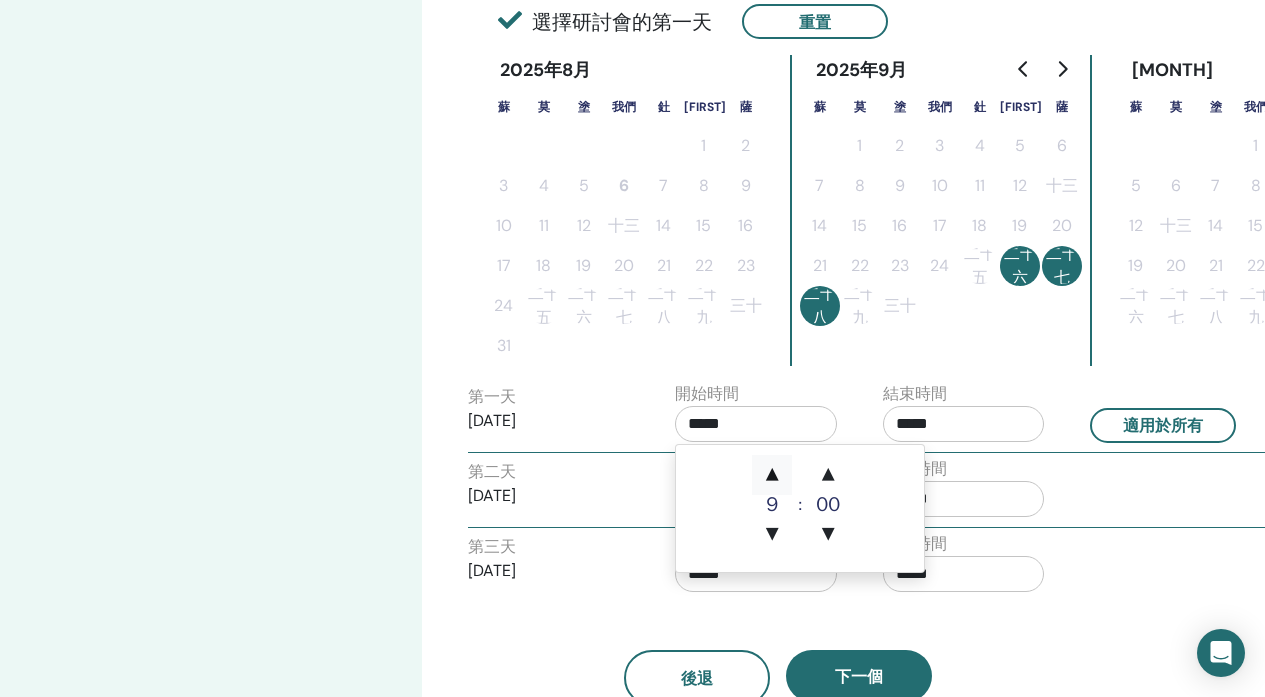 click on "▲" at bounding box center (772, 475) 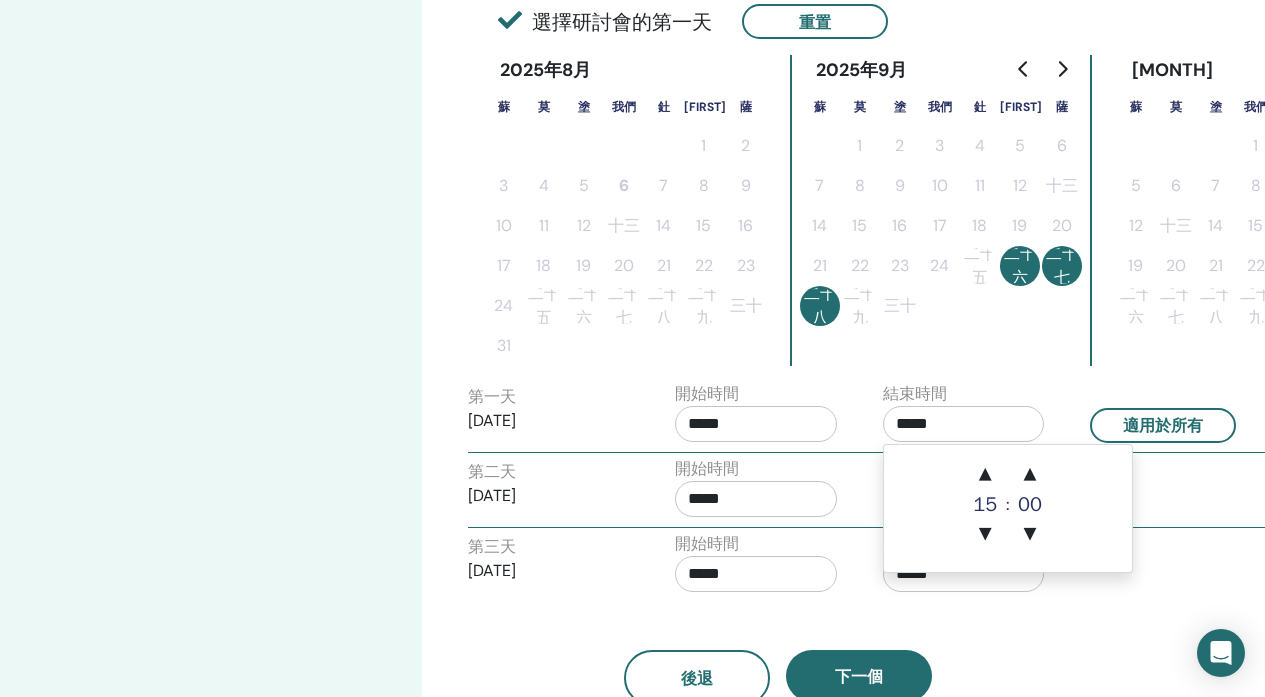 click on "*****" at bounding box center [964, 424] 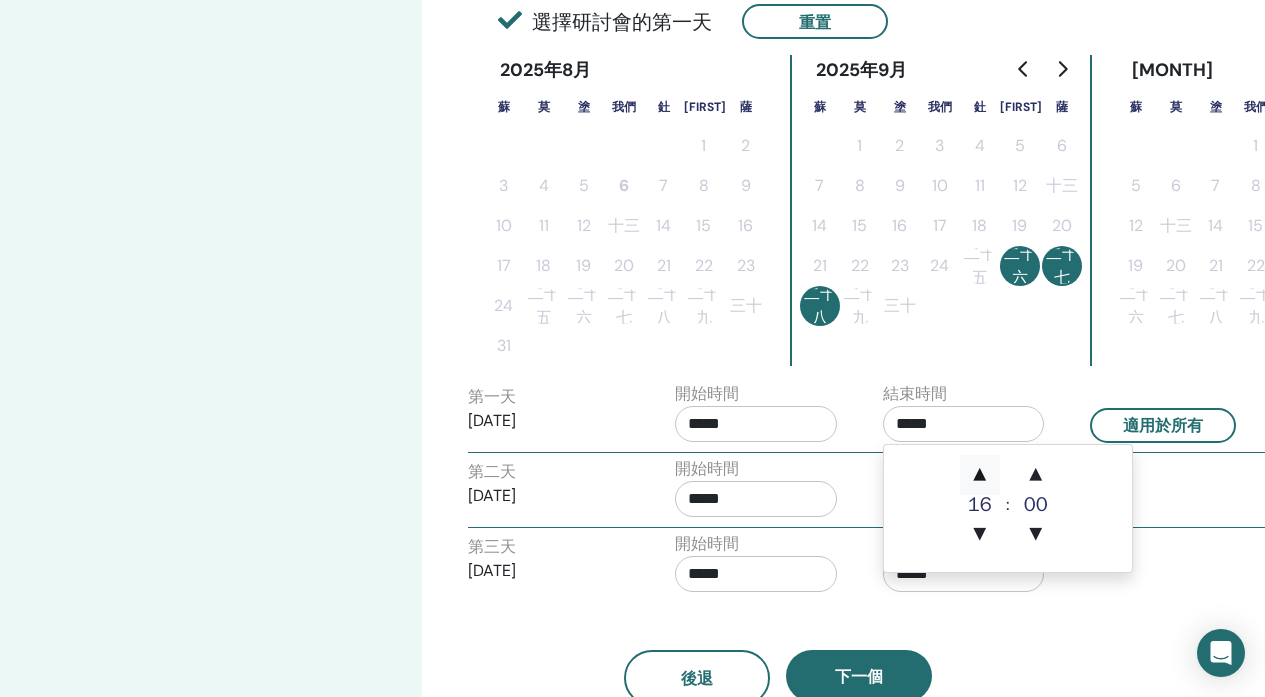 click on "▲" at bounding box center (980, 475) 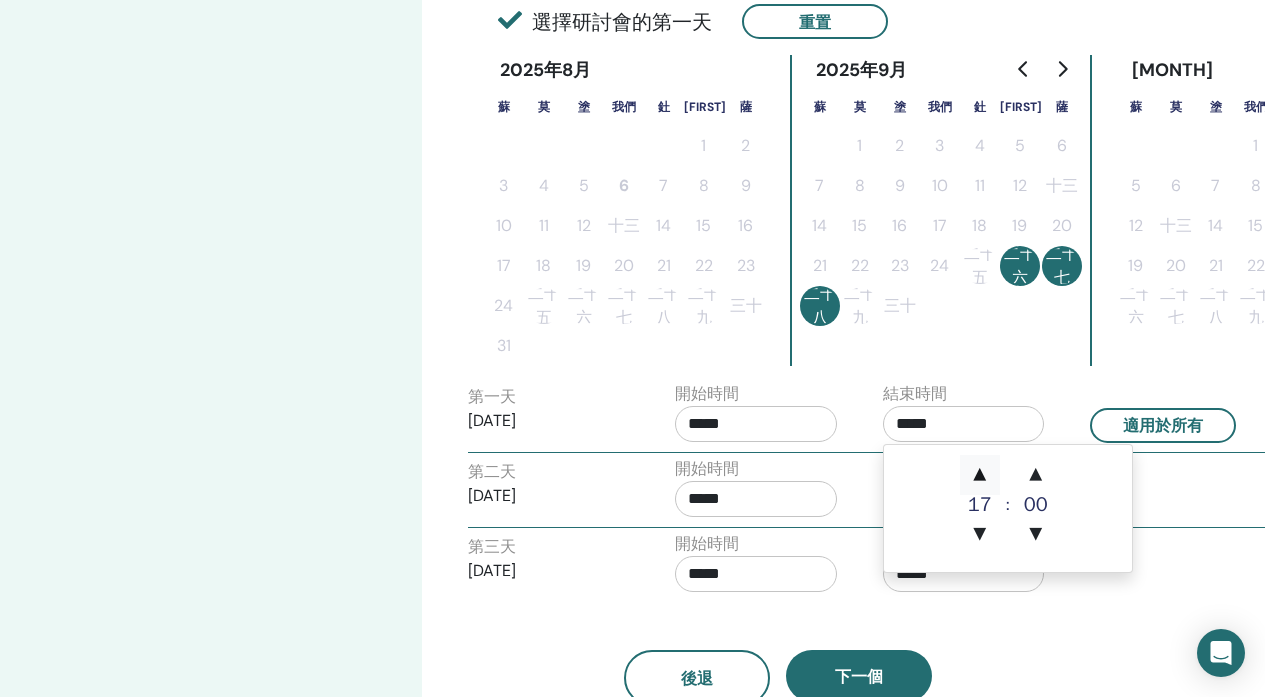 click on "▲" at bounding box center (980, 475) 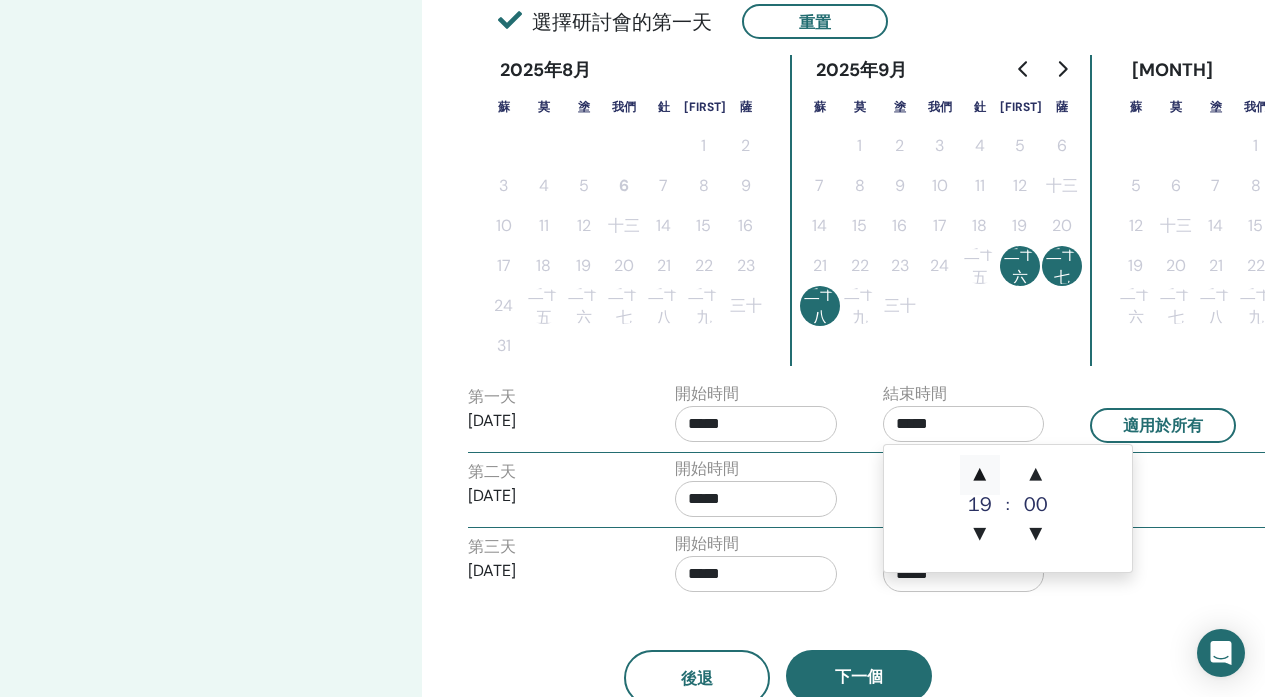 click on "▲" at bounding box center [980, 475] 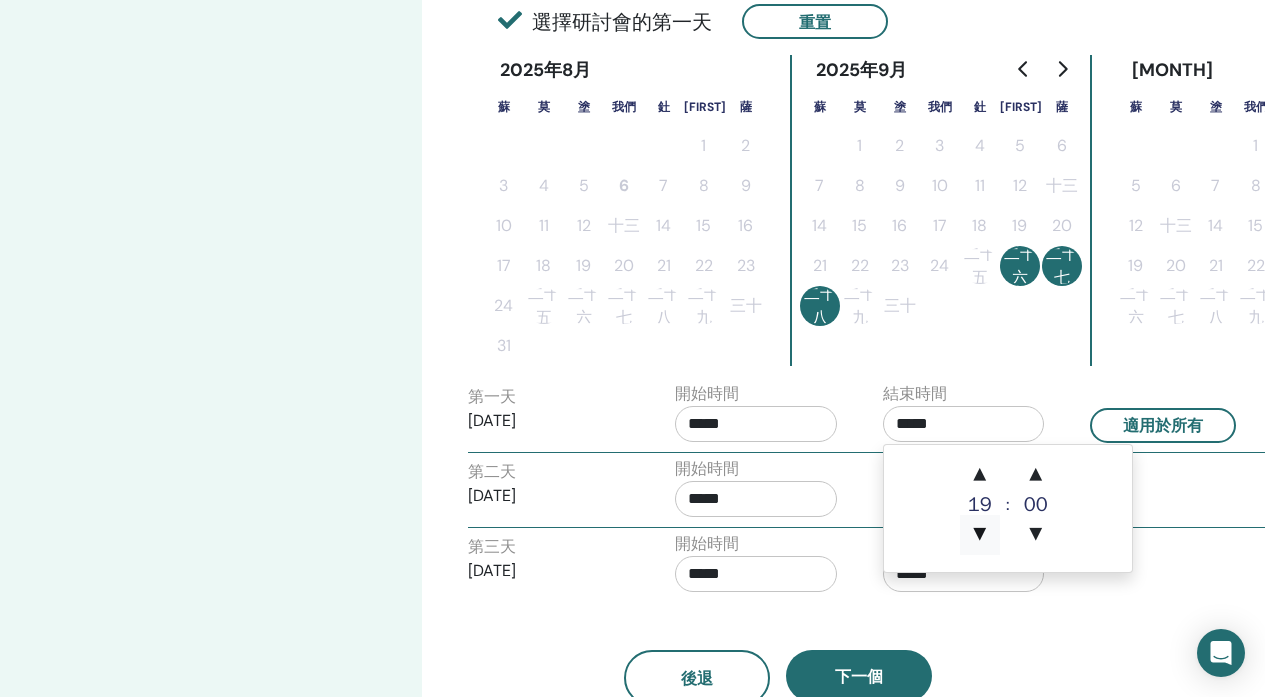 click on "▼" at bounding box center (980, 535) 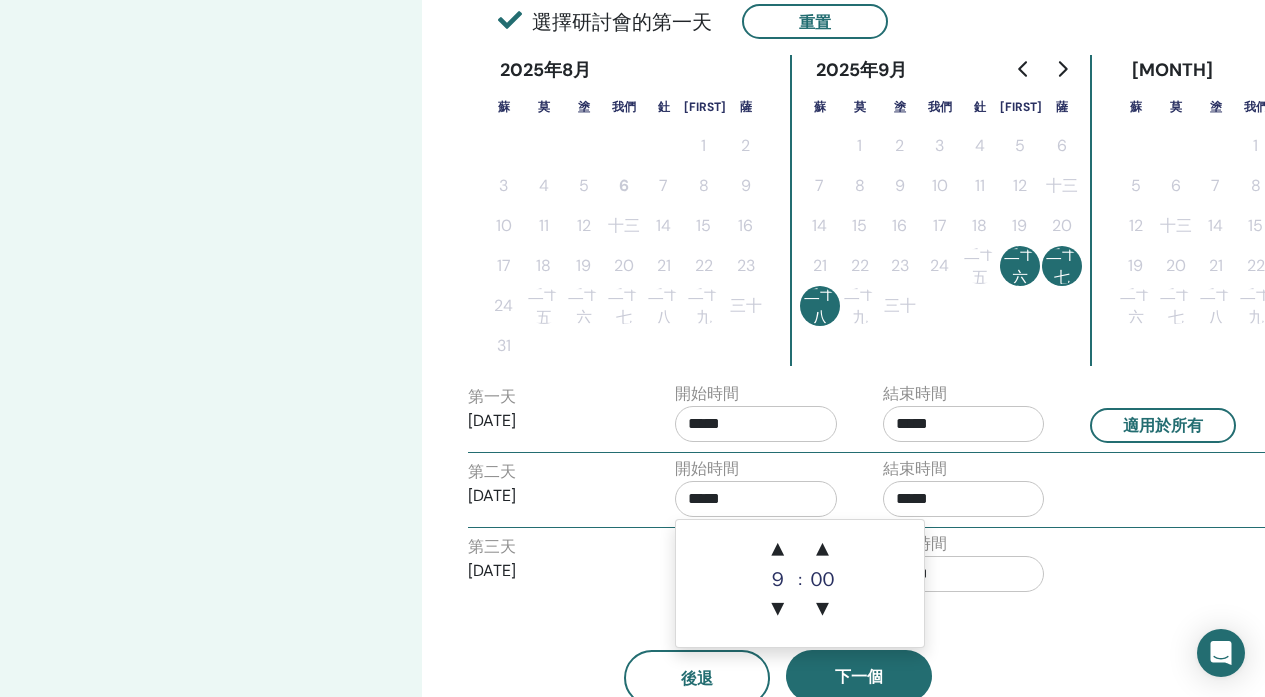 click on "*****" at bounding box center [756, 499] 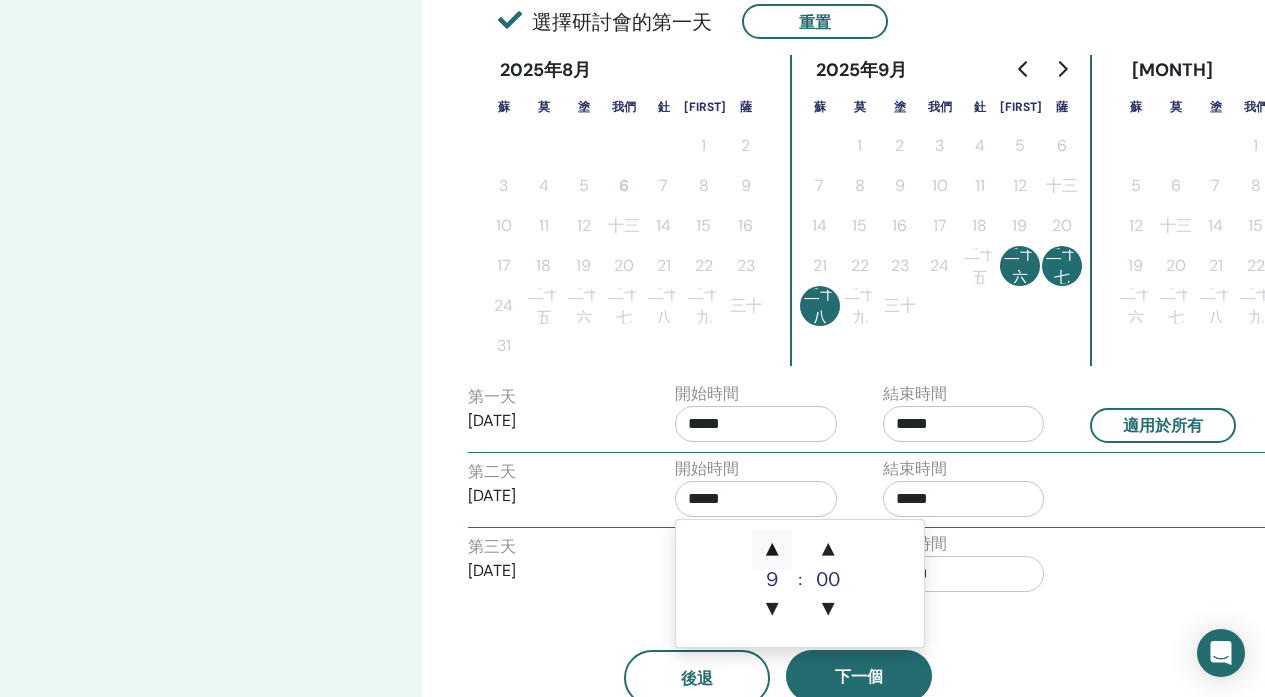 click on "▲" at bounding box center [772, 550] 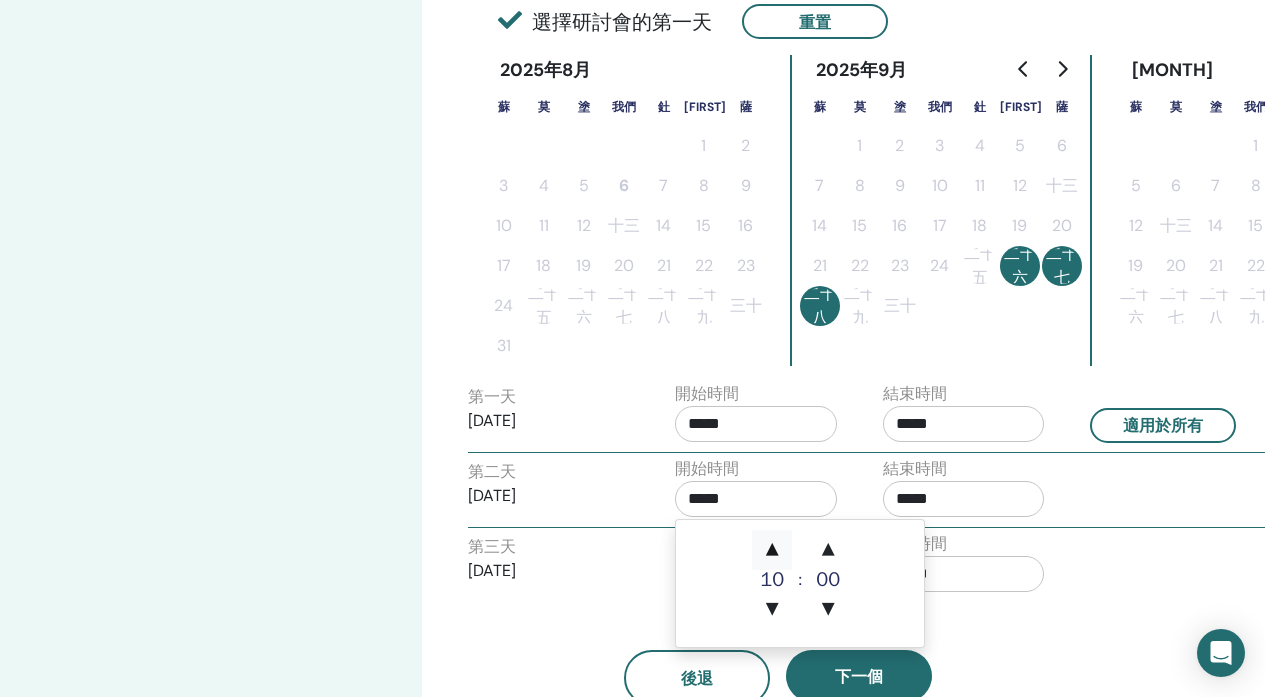 type on "*****" 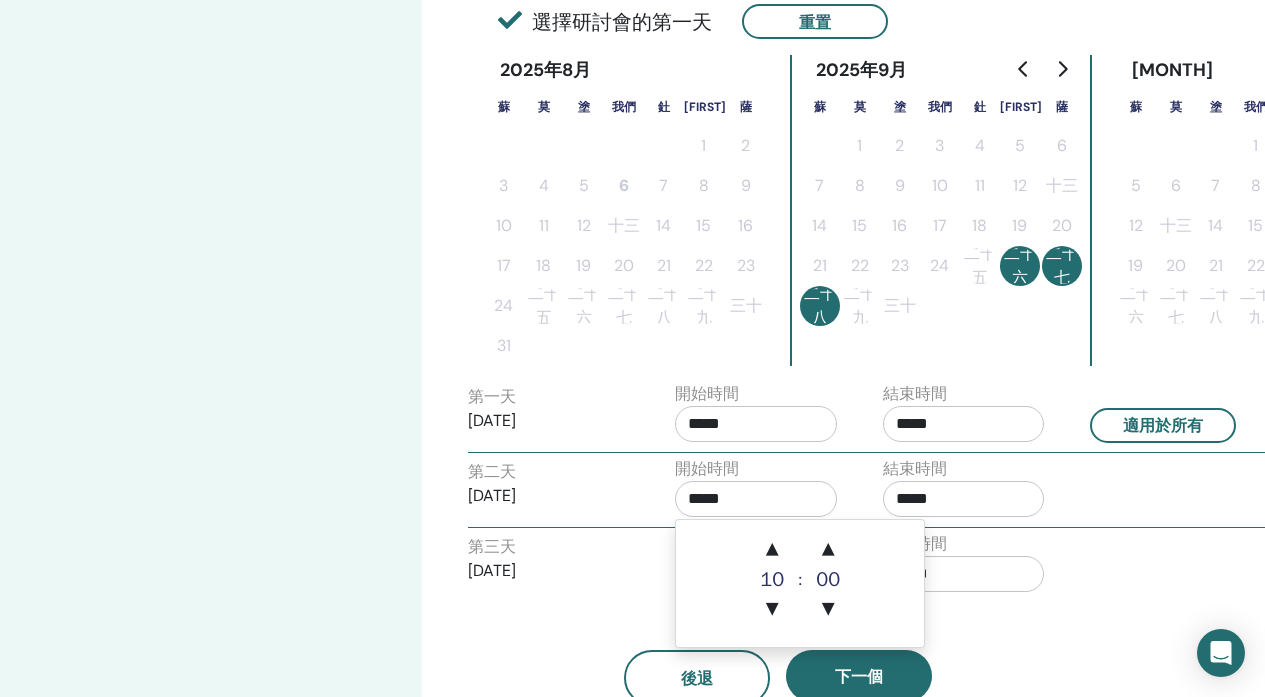 click on "*****" at bounding box center [964, 499] 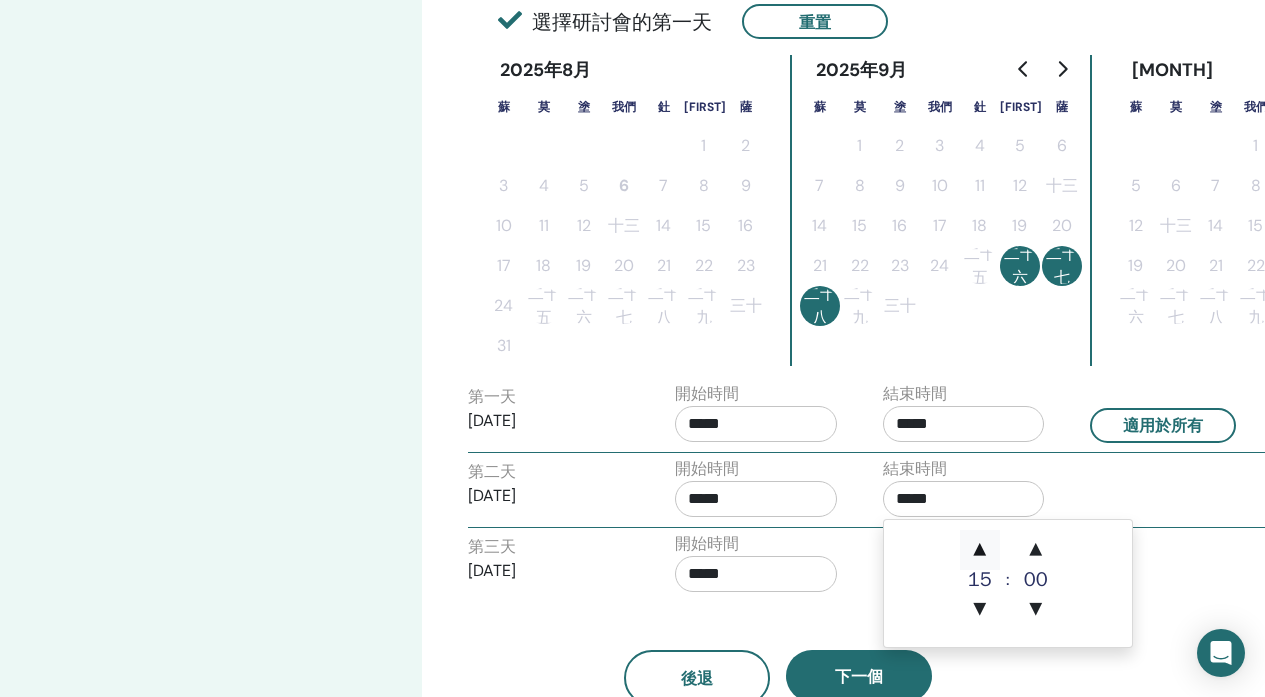 click on "▲" at bounding box center [980, 550] 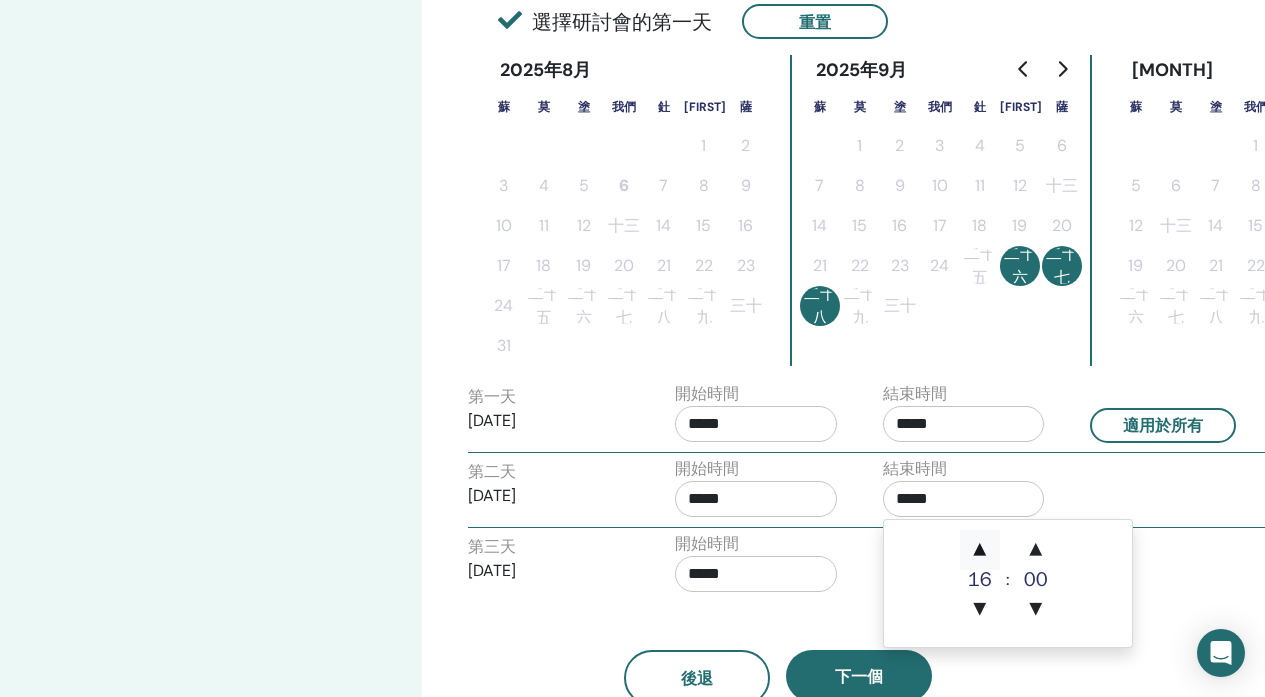 click on "▲" at bounding box center (980, 550) 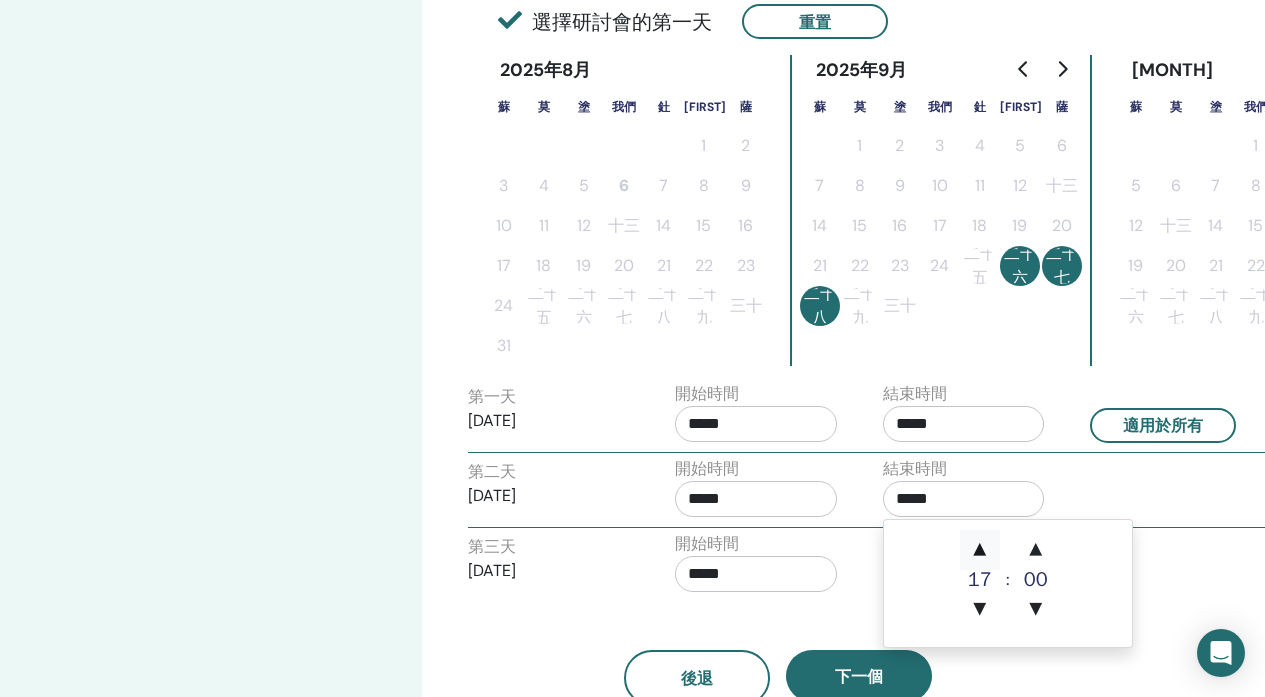 click on "▲" at bounding box center [980, 550] 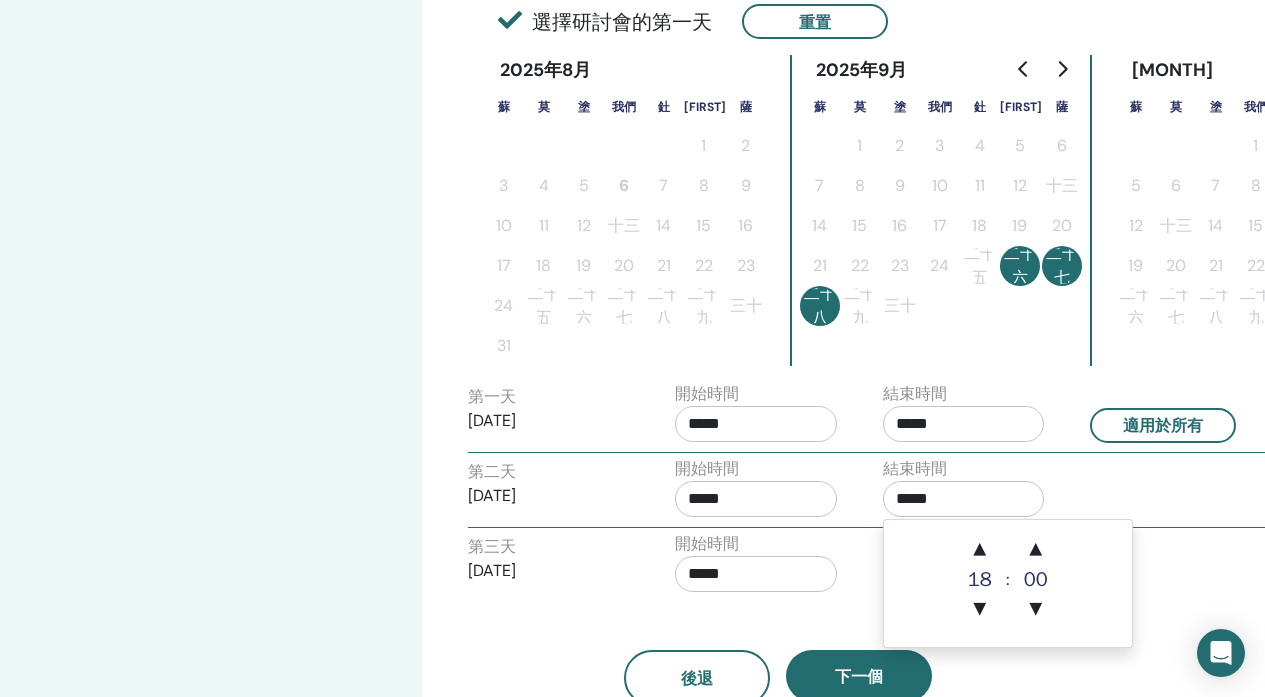 click on "*****" at bounding box center [756, 574] 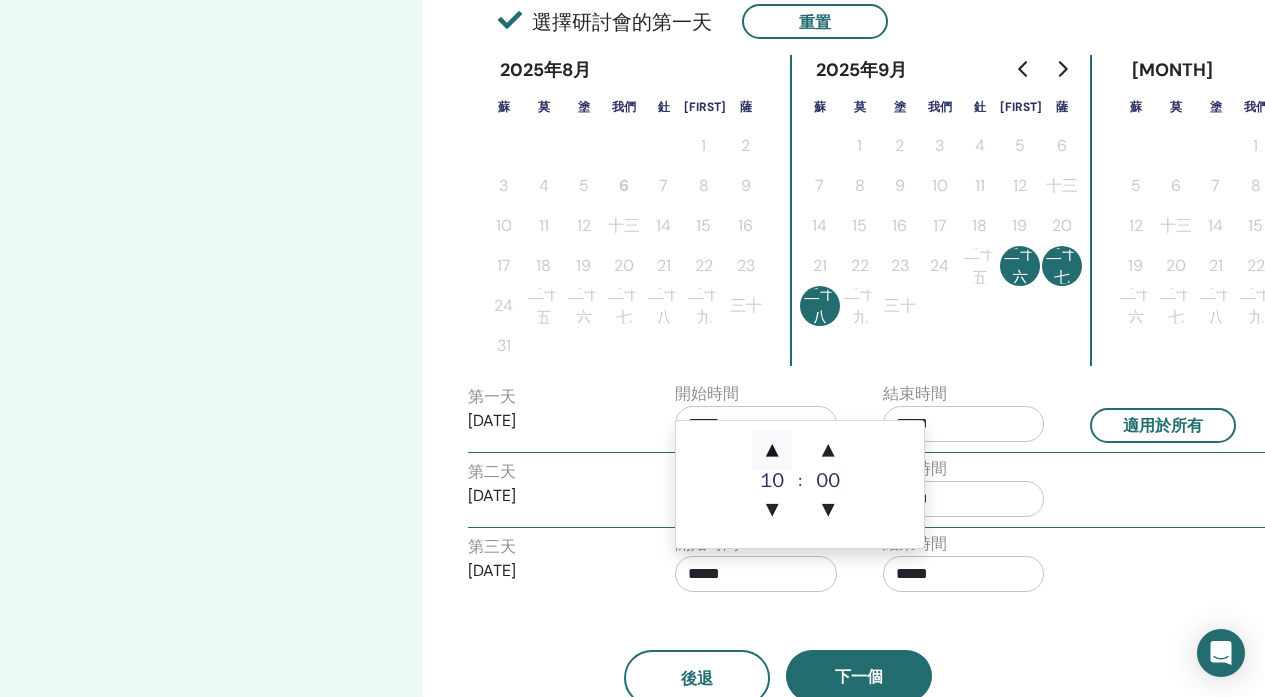 click on "▲" at bounding box center (772, 451) 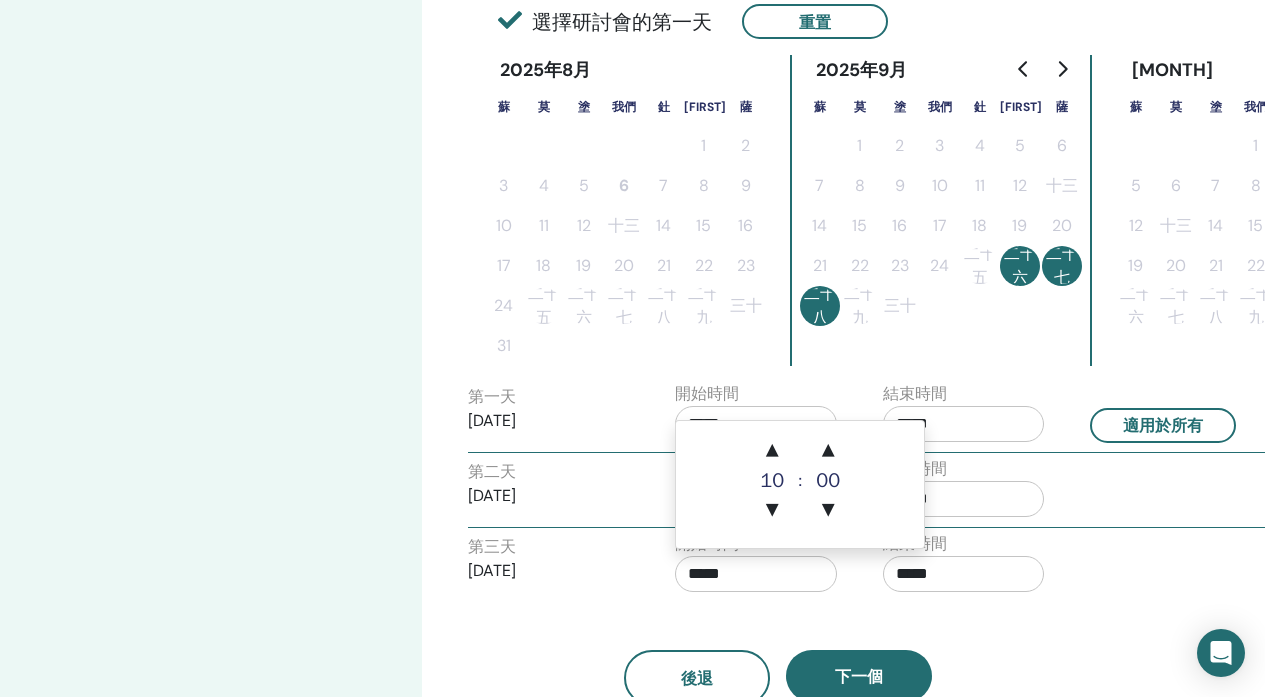 click on "*****" at bounding box center [964, 574] 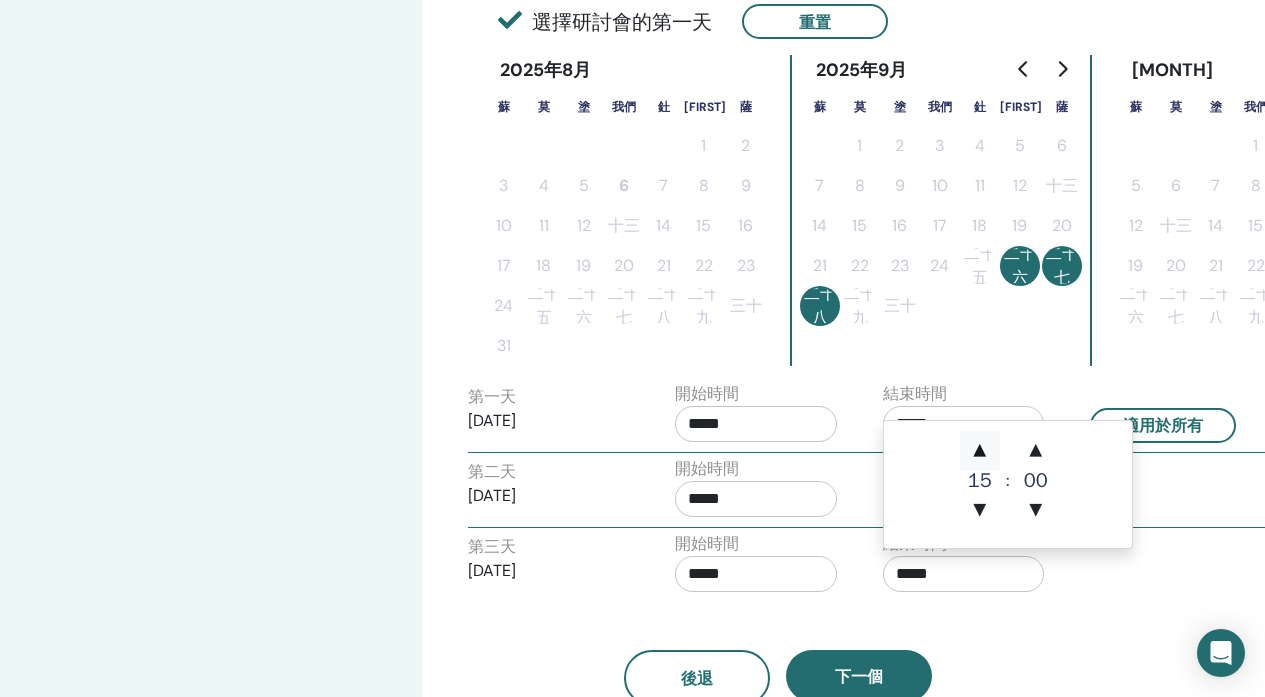 click on "▲" at bounding box center [980, 451] 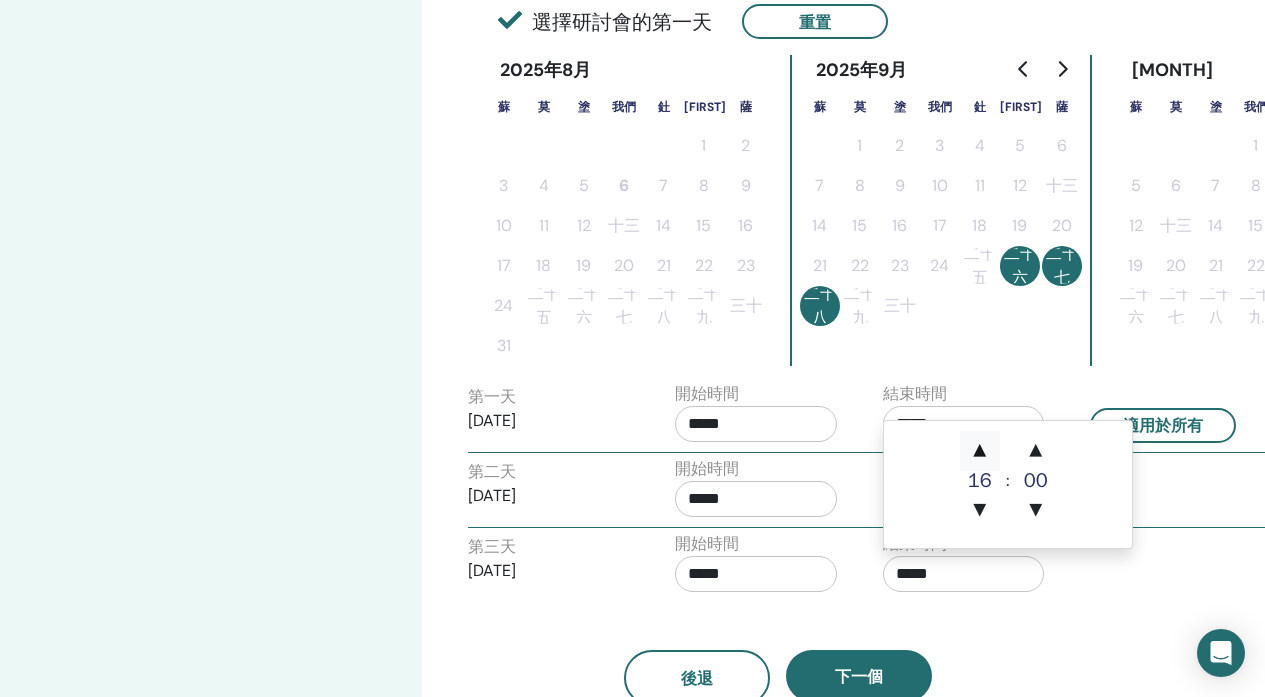 click on "▲" at bounding box center [980, 451] 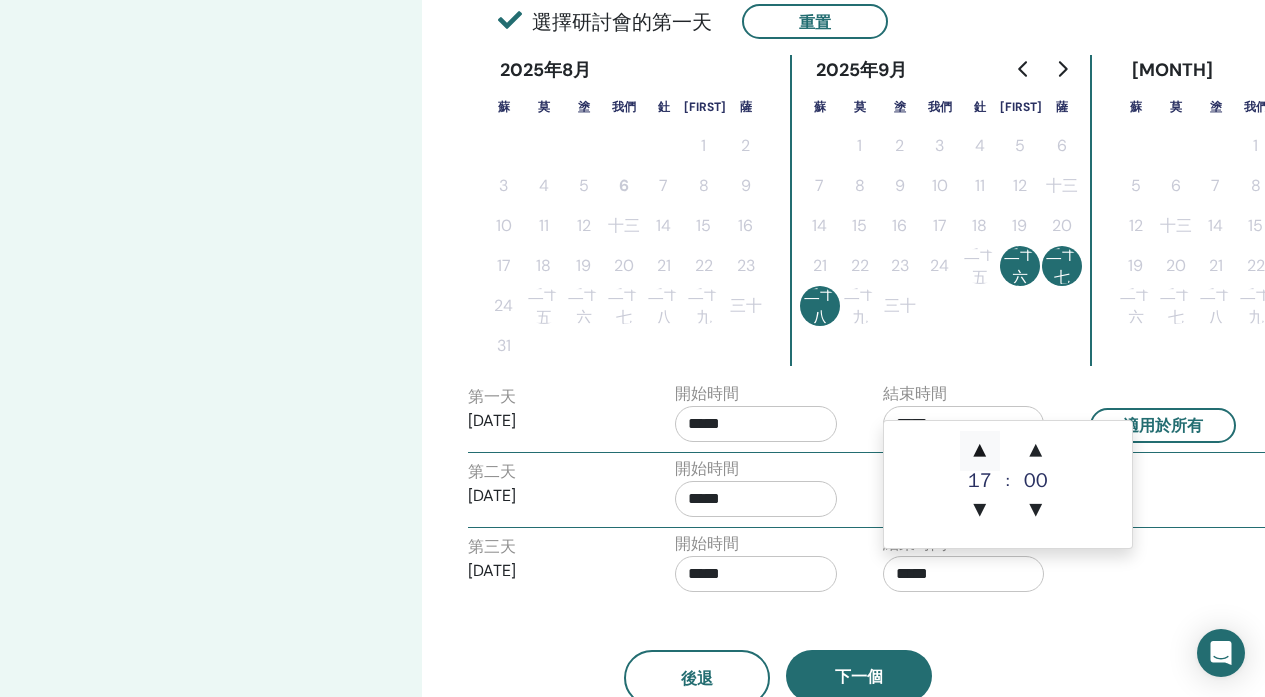 click on "▲" at bounding box center (980, 451) 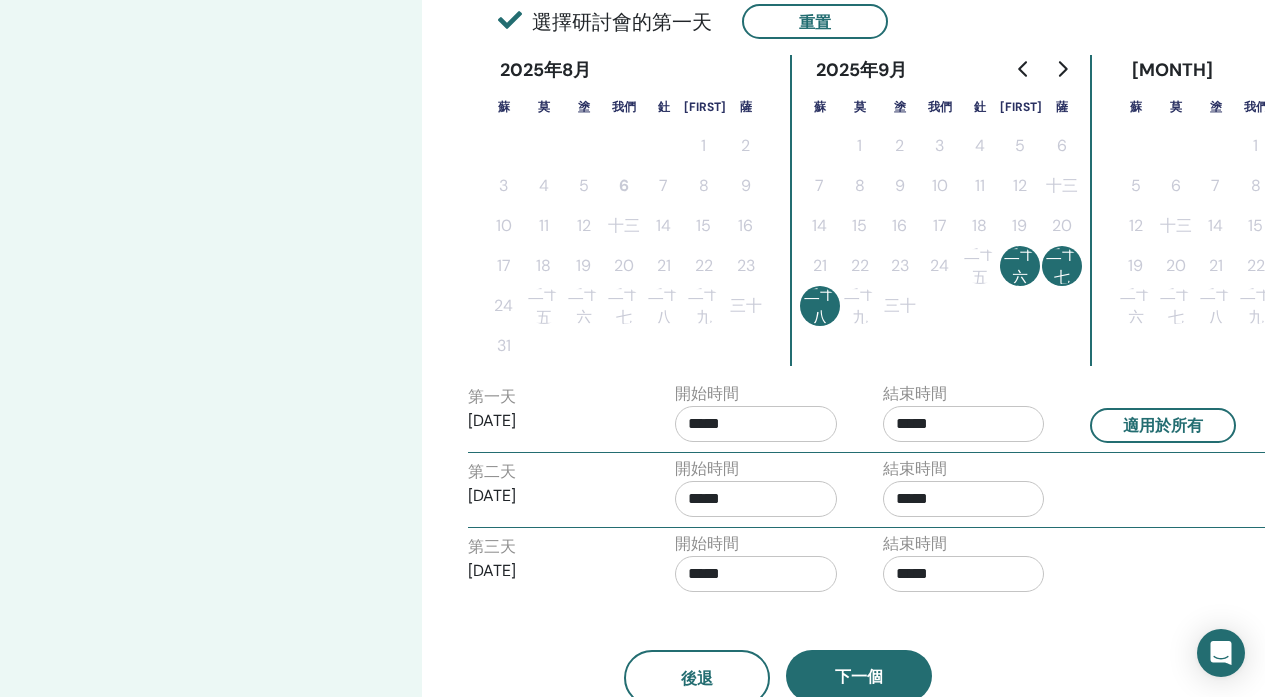 click on "後退 下一個" at bounding box center (778, 654) 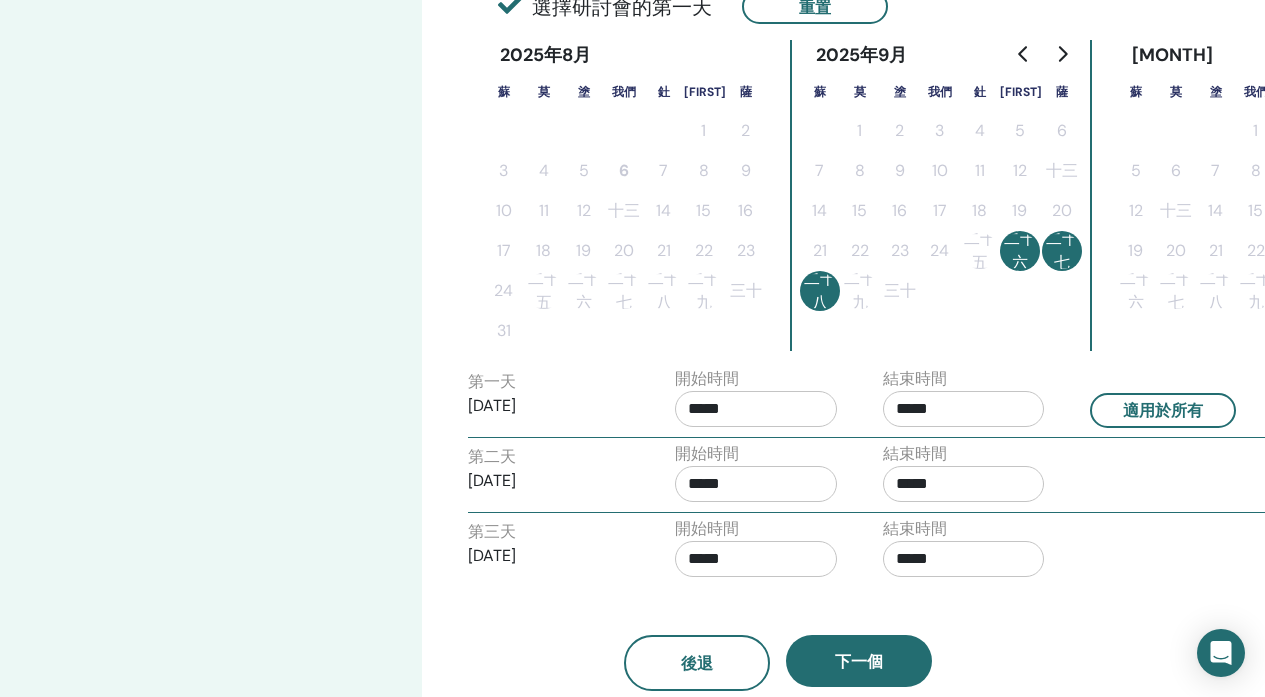 scroll, scrollTop: 531, scrollLeft: 0, axis: vertical 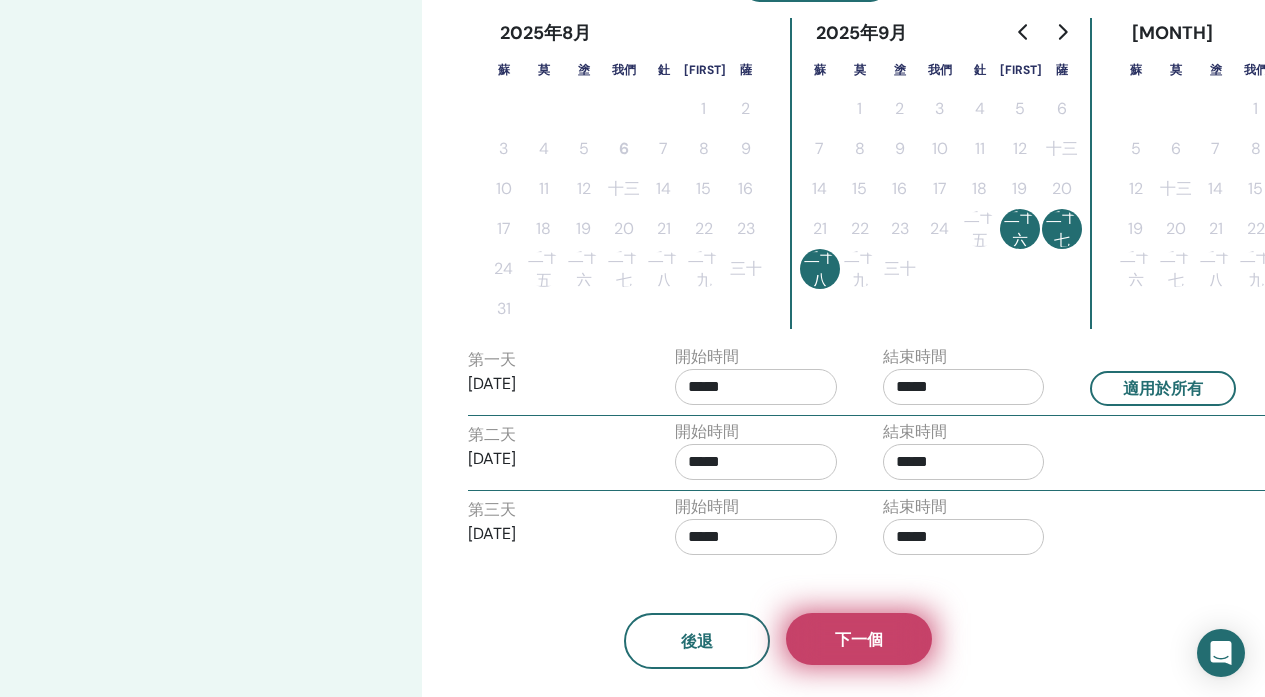 click on "下一個" at bounding box center [859, 639] 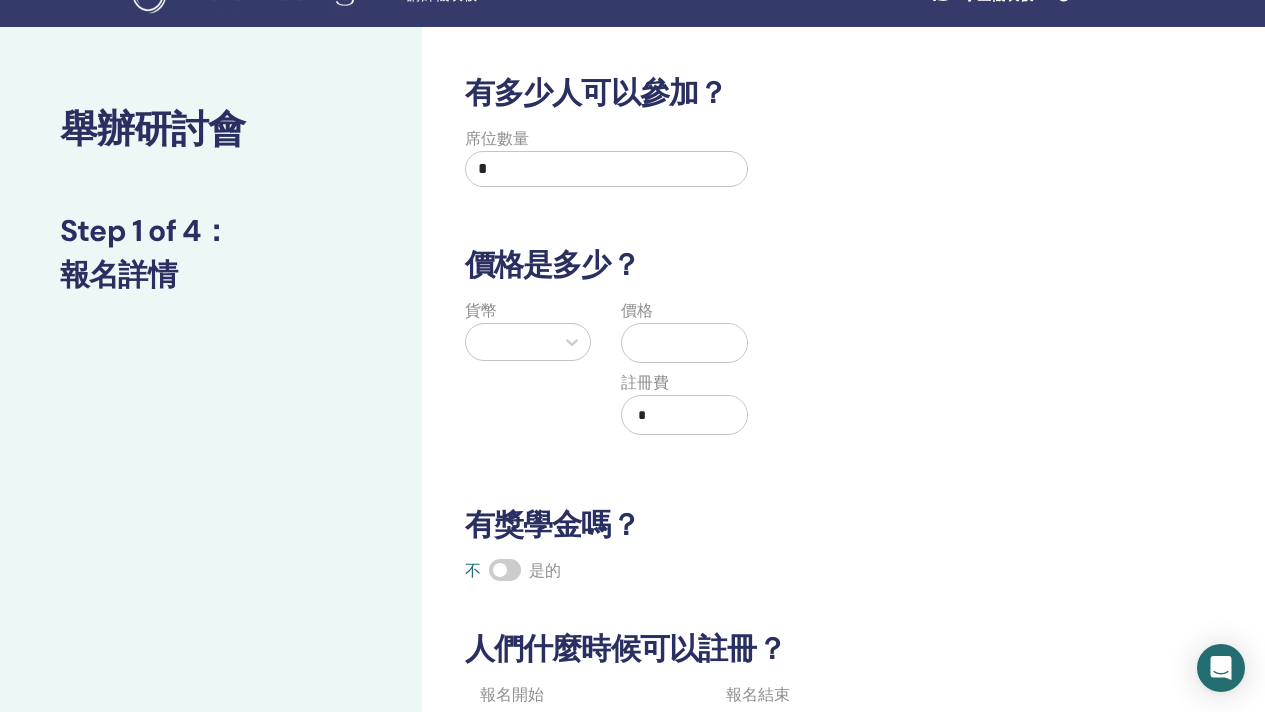 scroll, scrollTop: 8, scrollLeft: 0, axis: vertical 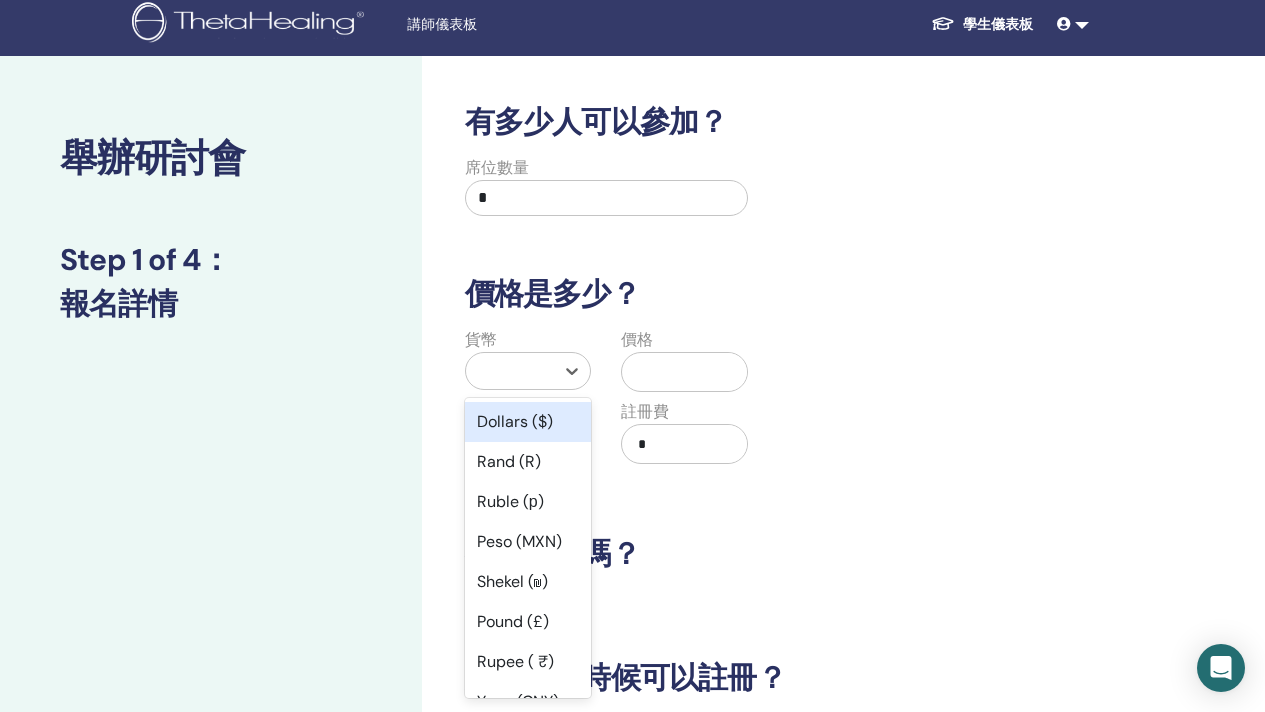 click at bounding box center (510, 371) 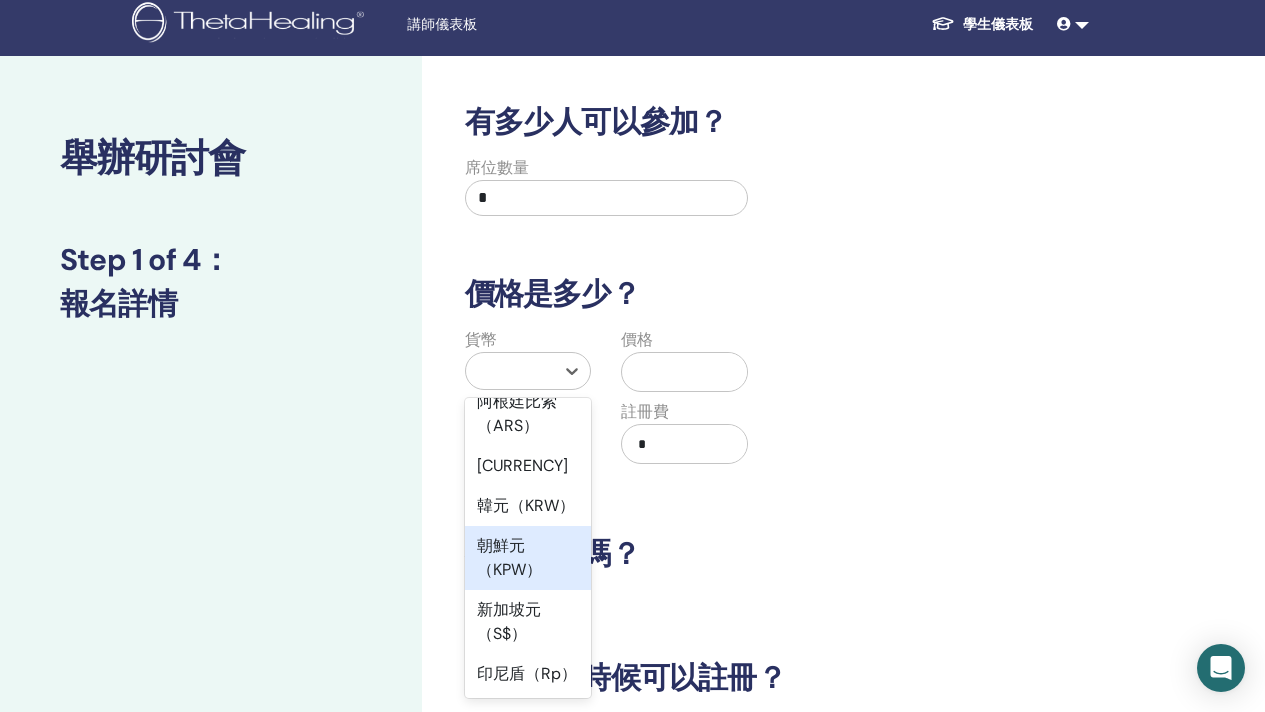 scroll, scrollTop: 2359, scrollLeft: 0, axis: vertical 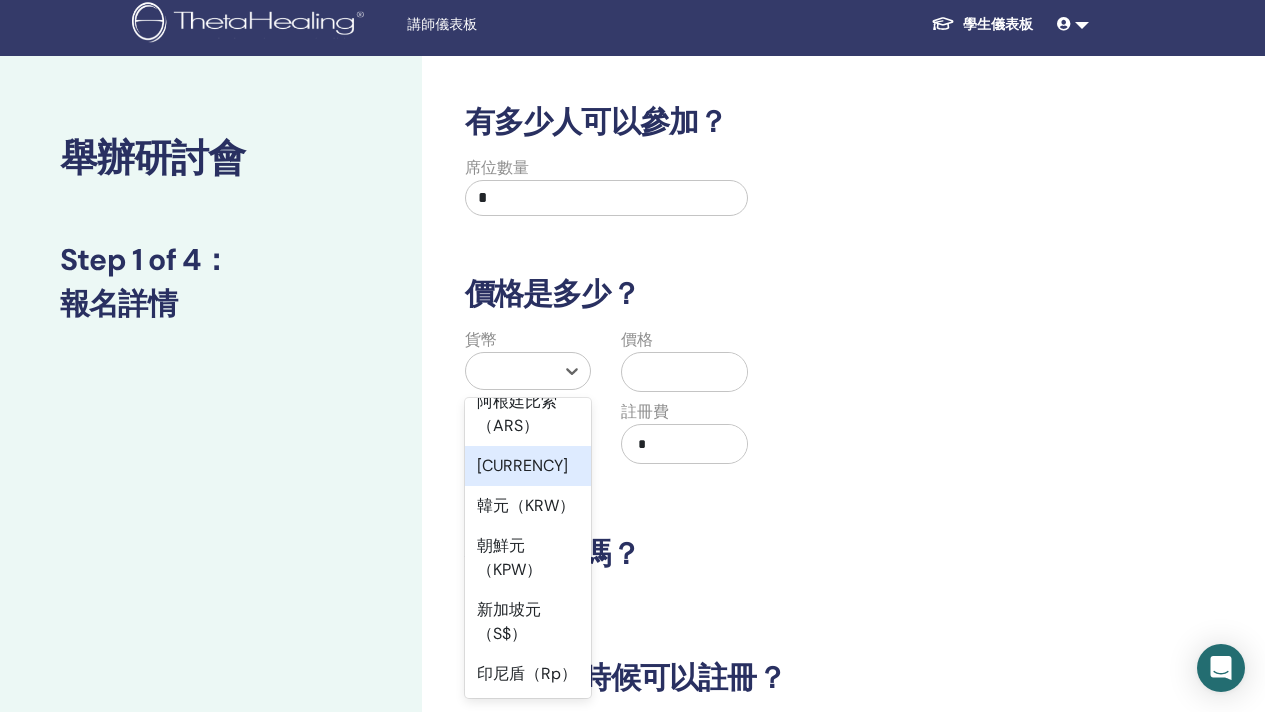 click on "[CURRENCY]" at bounding box center (528, 466) 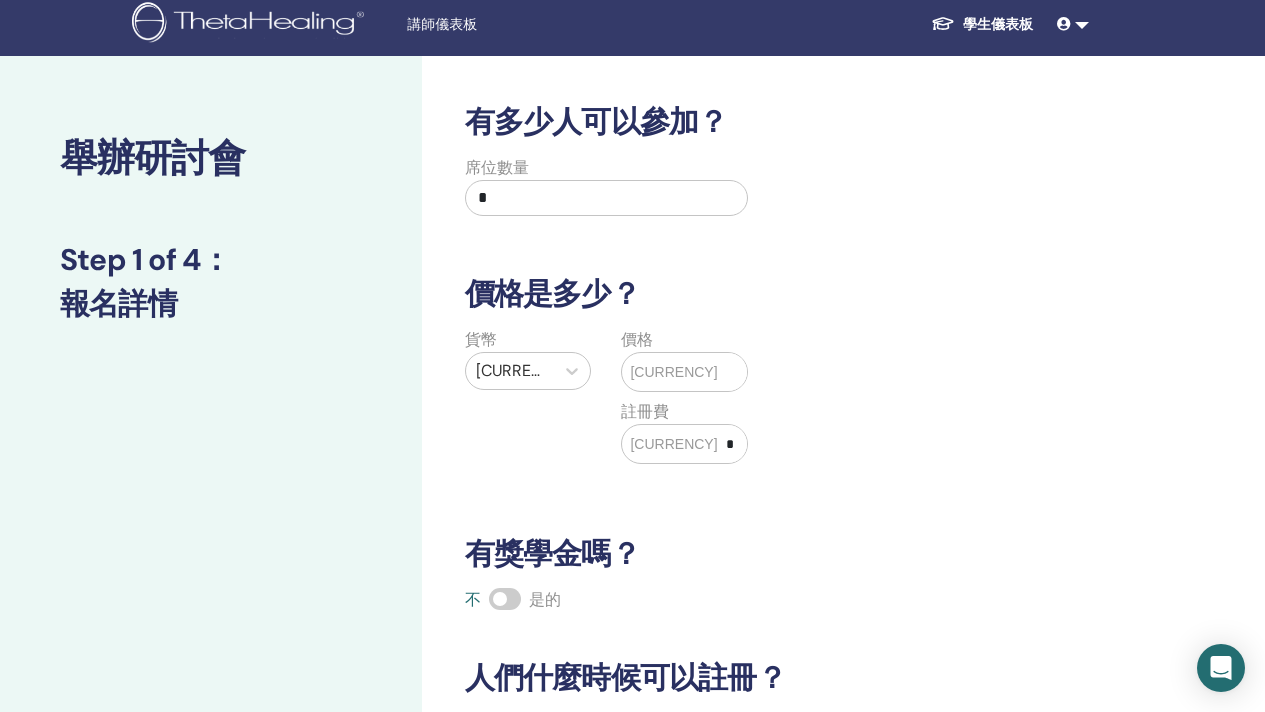 click on "[CURRENCY]" at bounding box center [684, 372] 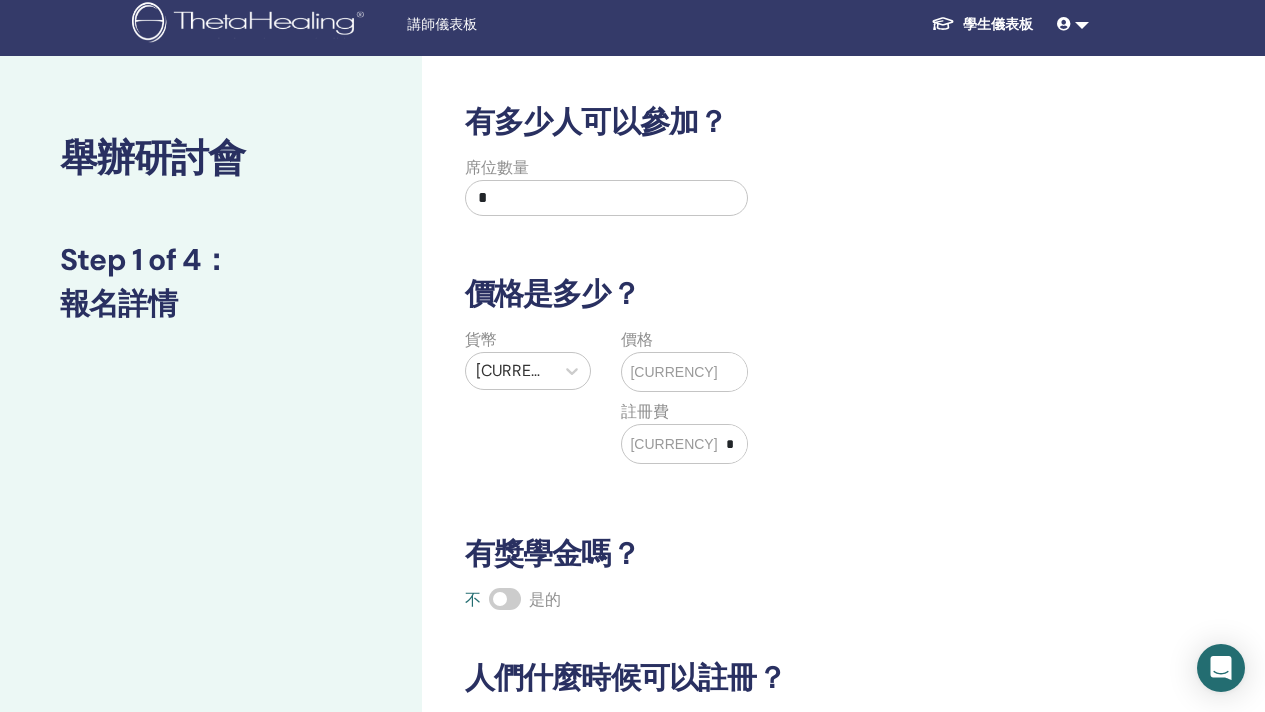 type on "*" 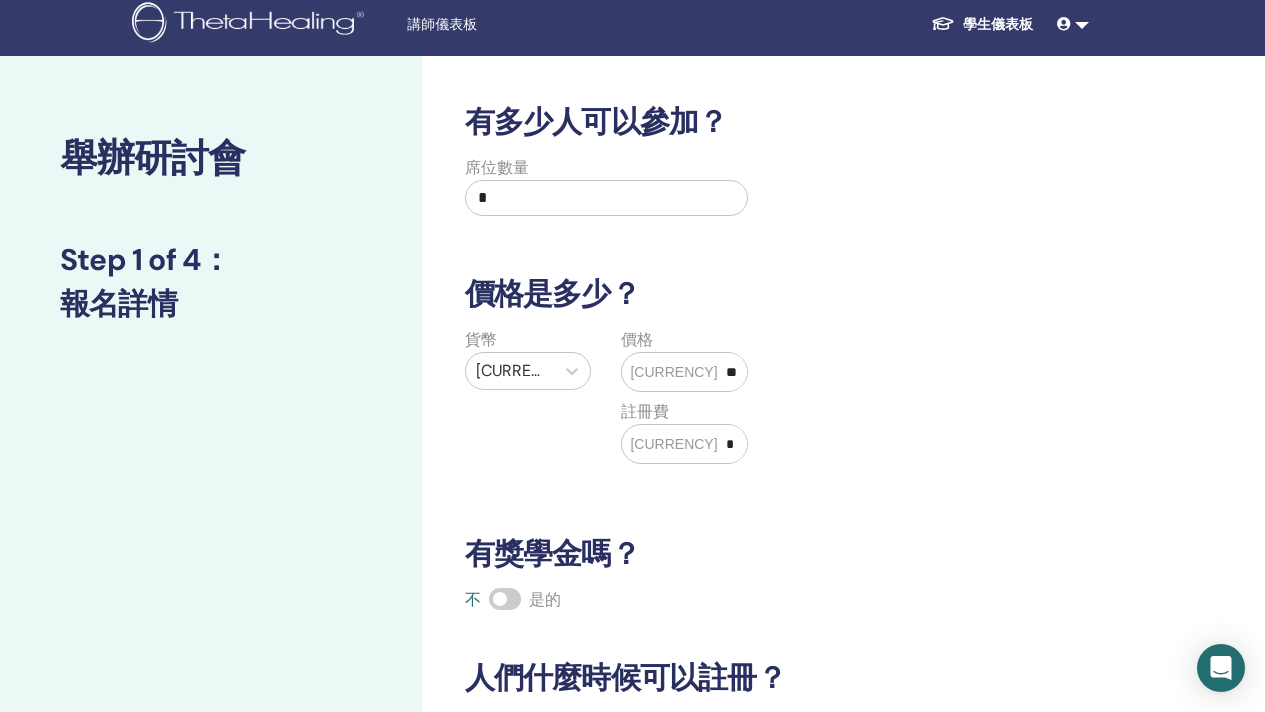 type on "*" 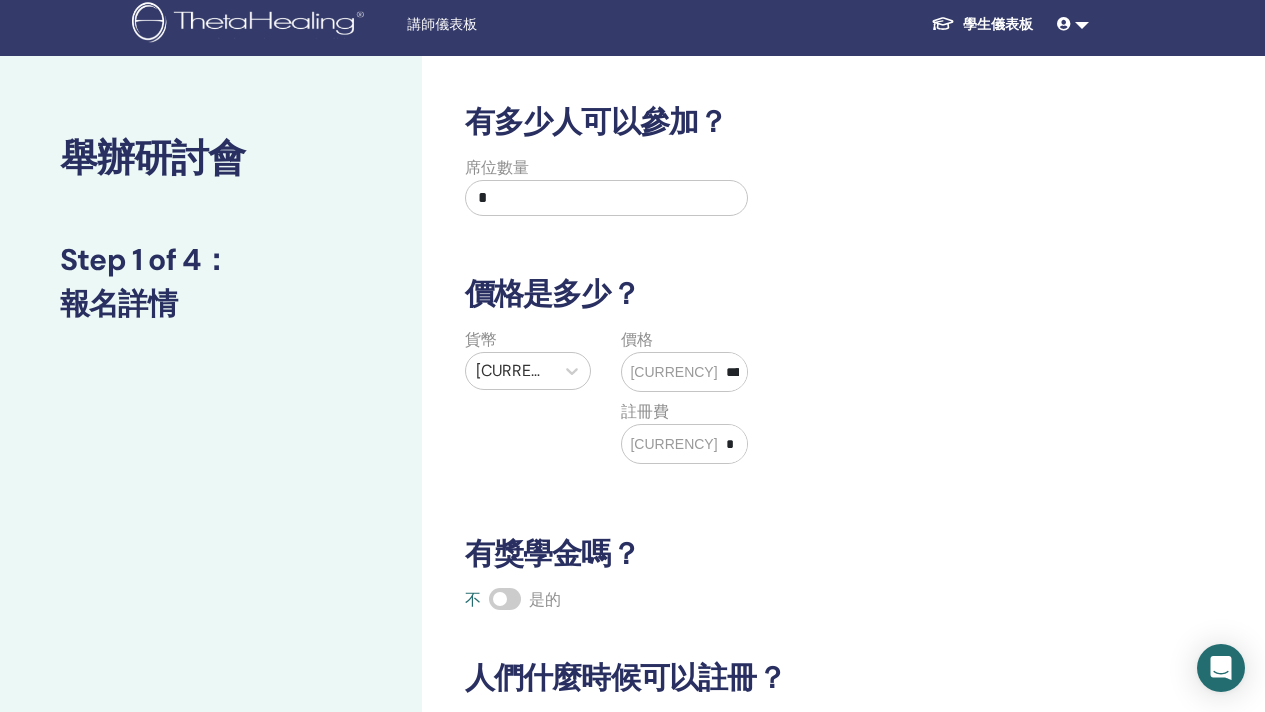 type on "*****" 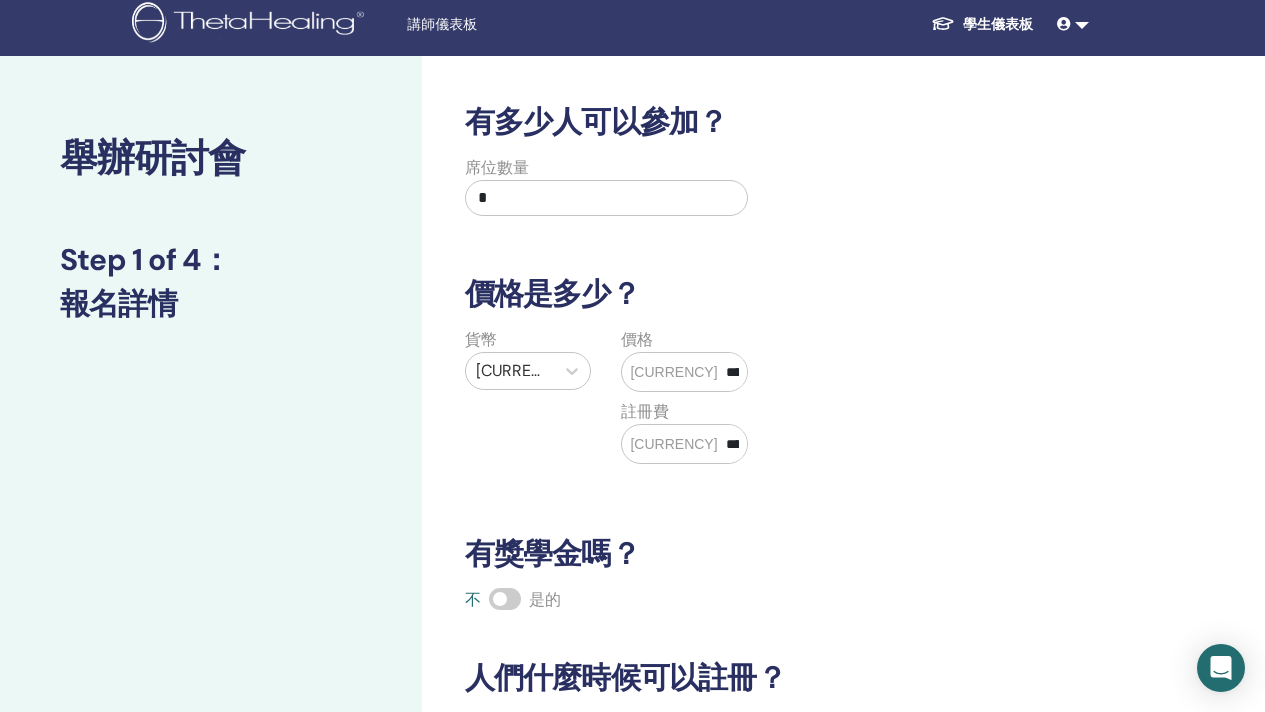 type on "****" 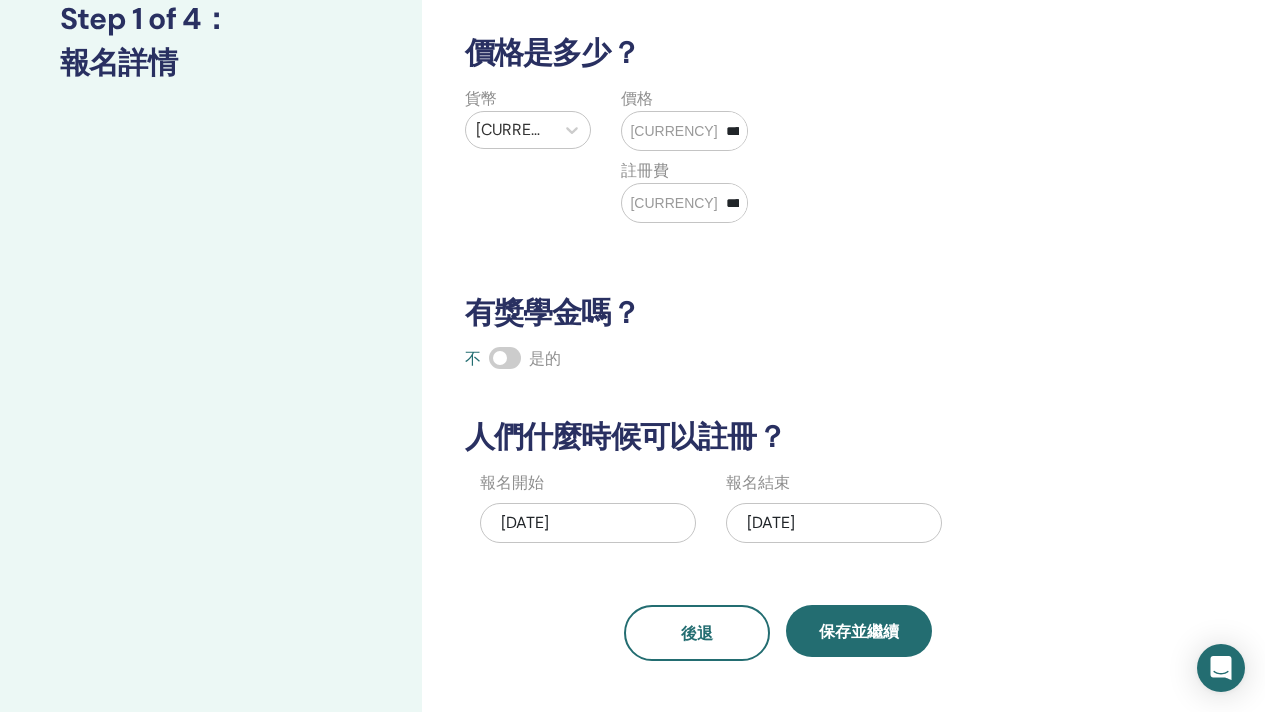 scroll, scrollTop: 269, scrollLeft: 0, axis: vertical 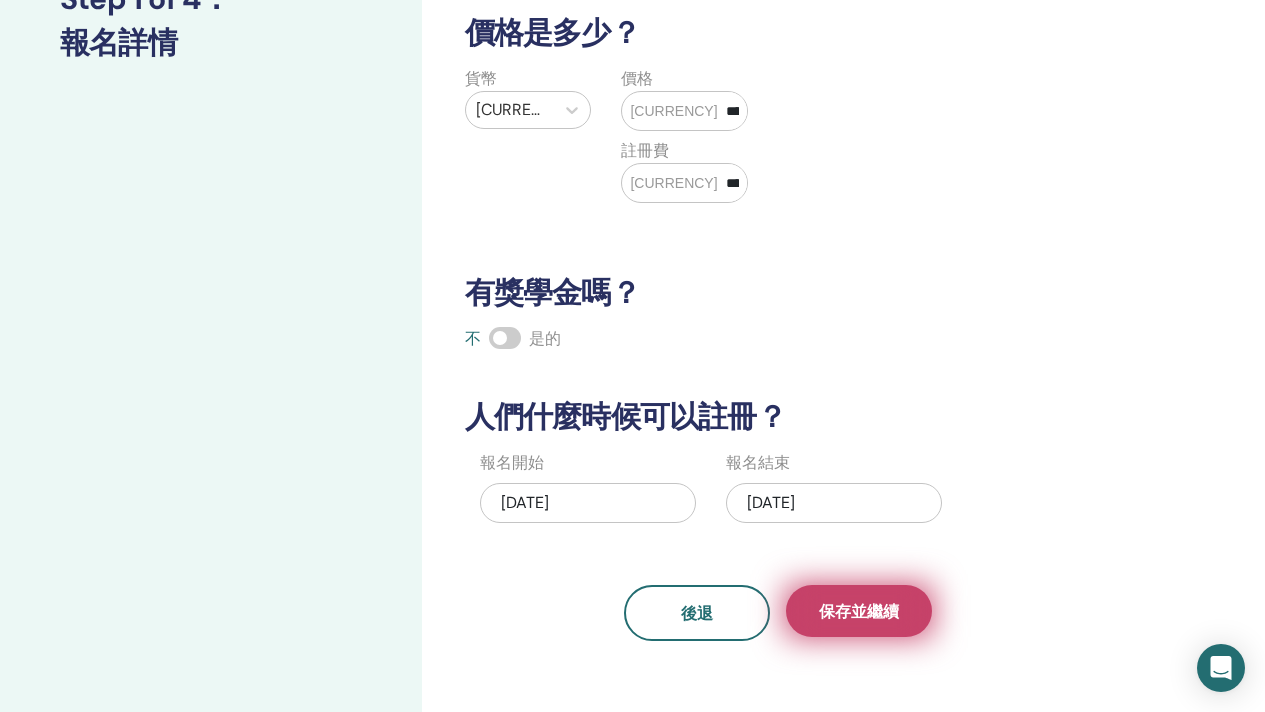 click on "保存並繼續" at bounding box center (859, 611) 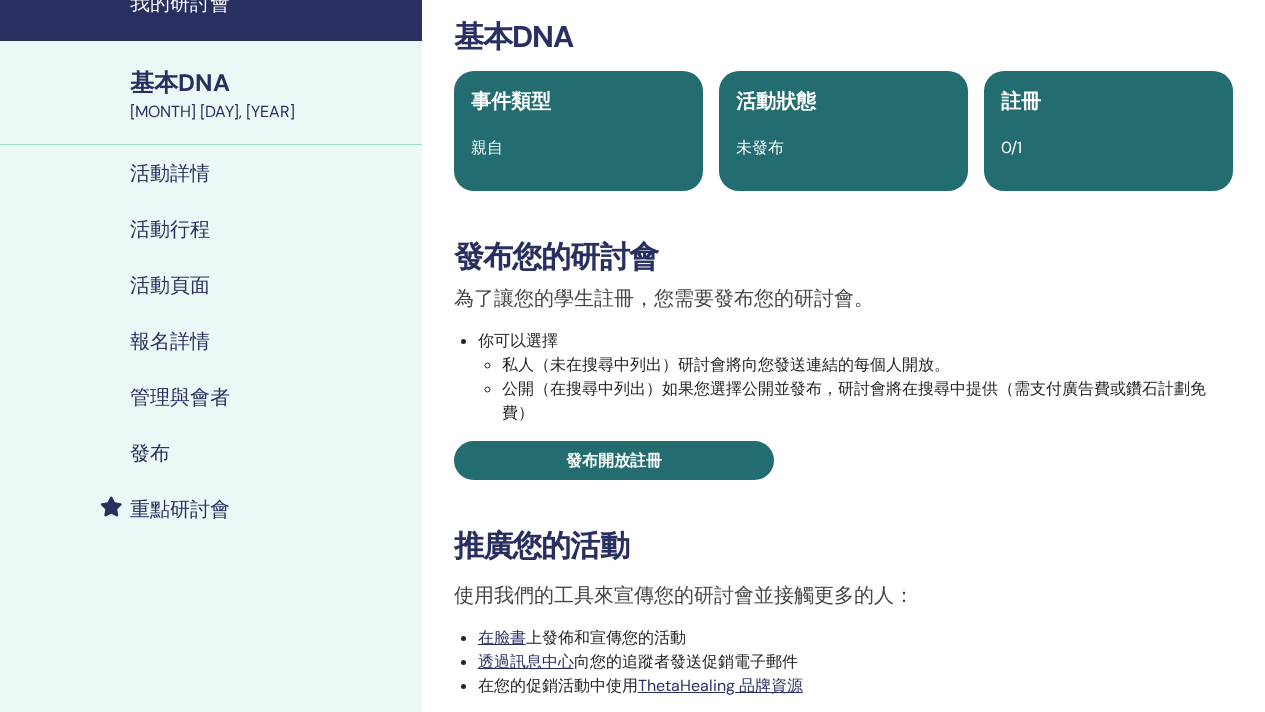 scroll, scrollTop: 167, scrollLeft: 0, axis: vertical 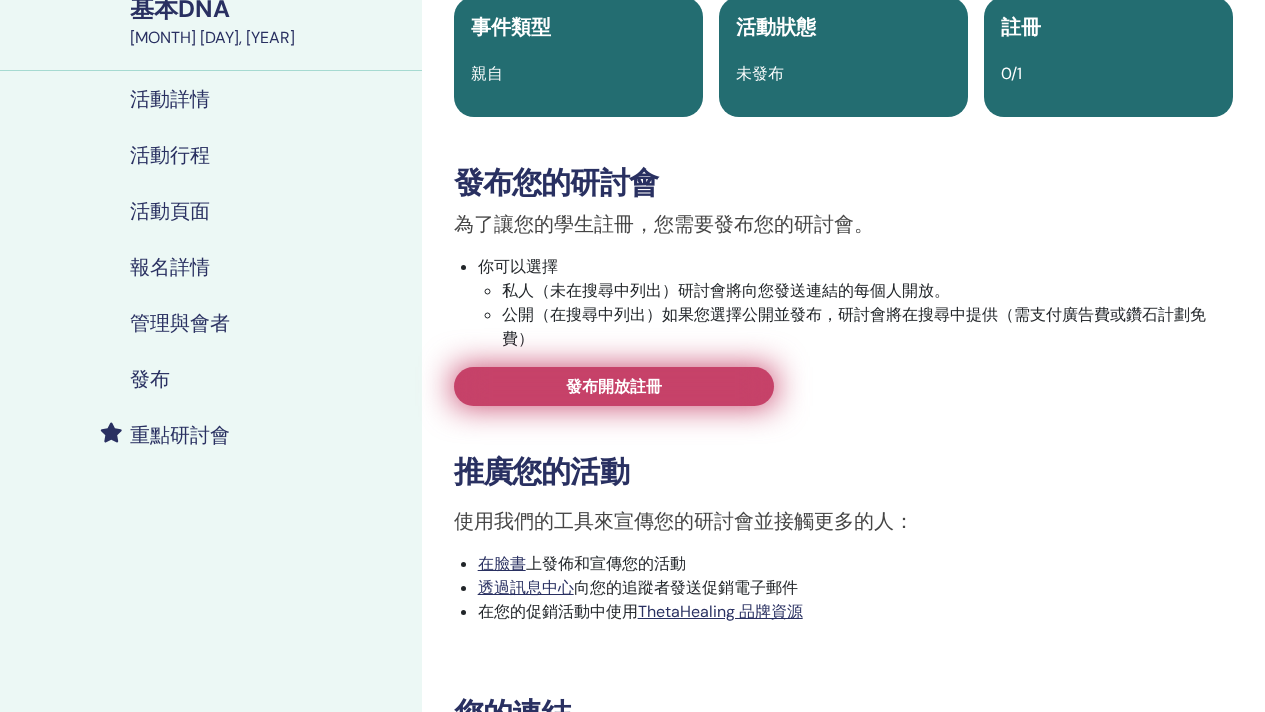click on "發布開放註冊" at bounding box center (614, 386) 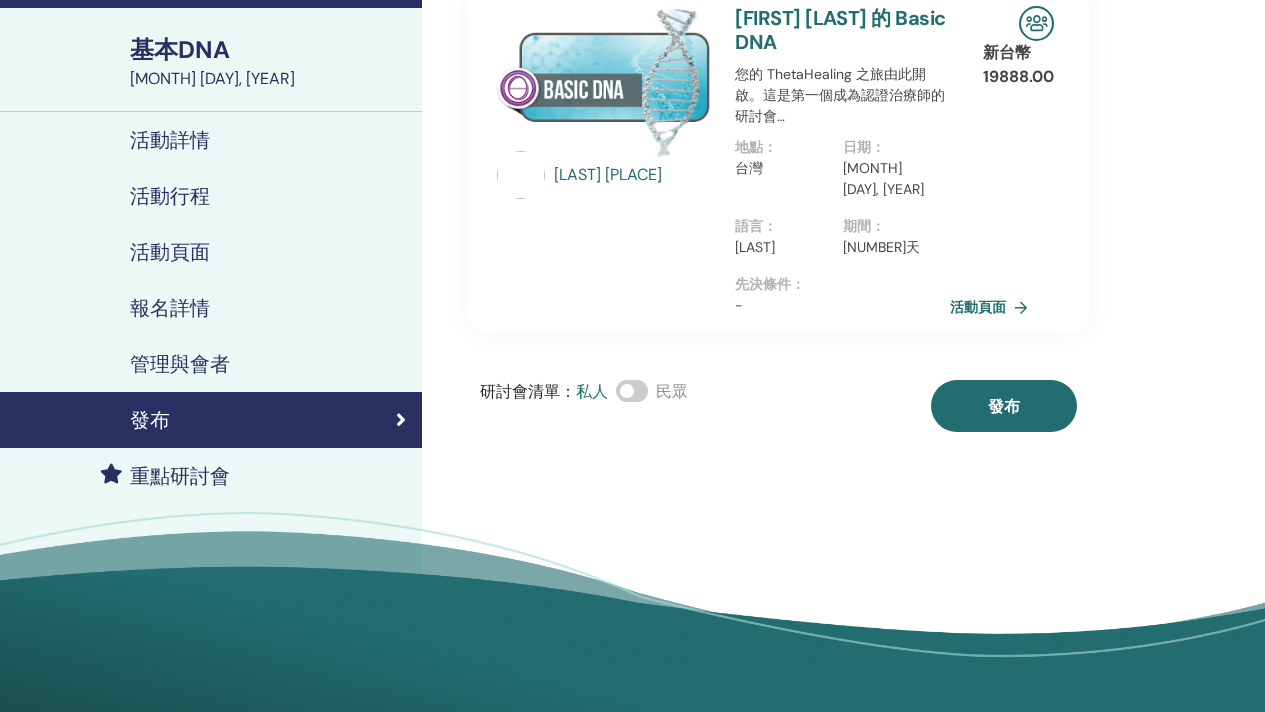 scroll, scrollTop: 20, scrollLeft: 0, axis: vertical 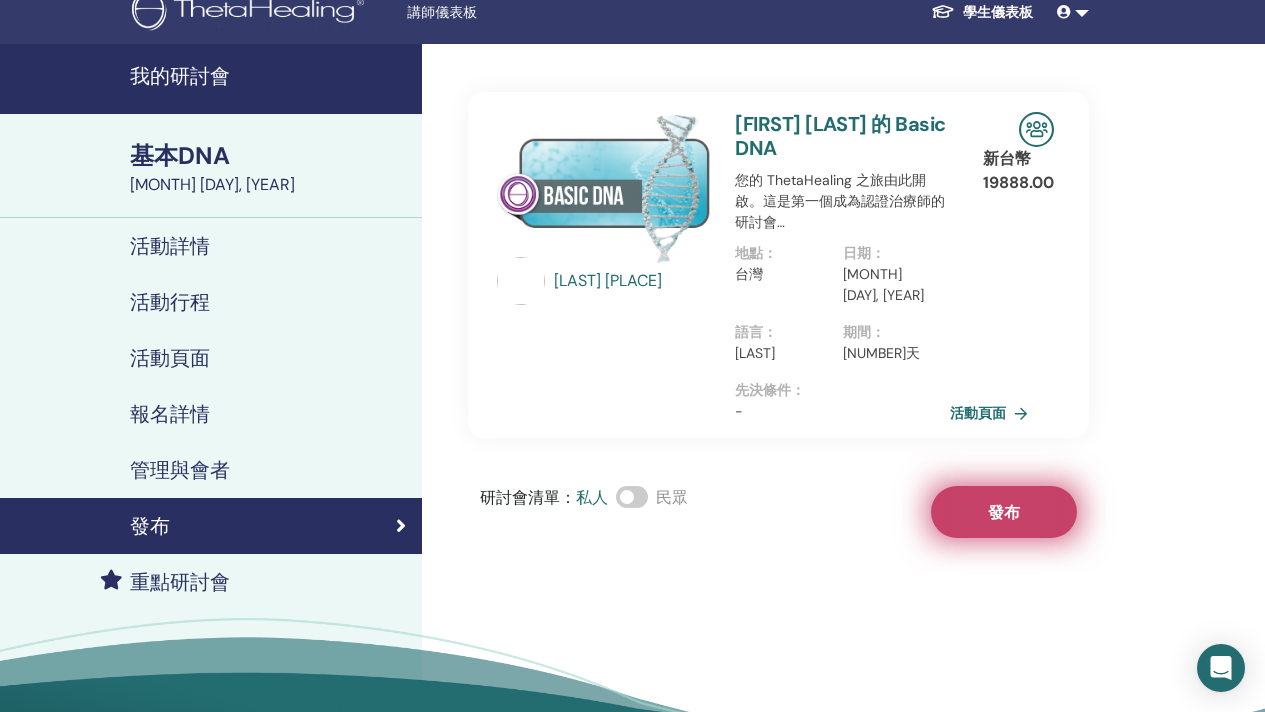 click on "發布" at bounding box center (1004, 512) 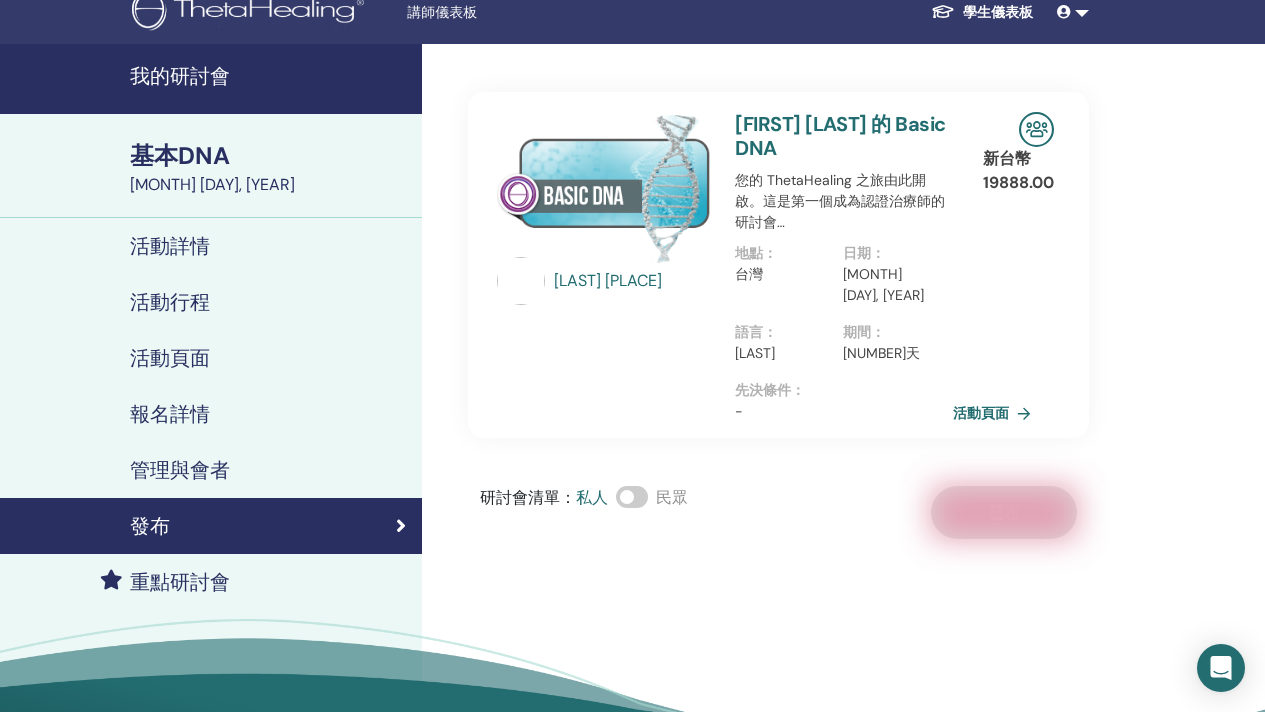 click on "活動頁面" at bounding box center (981, 414) 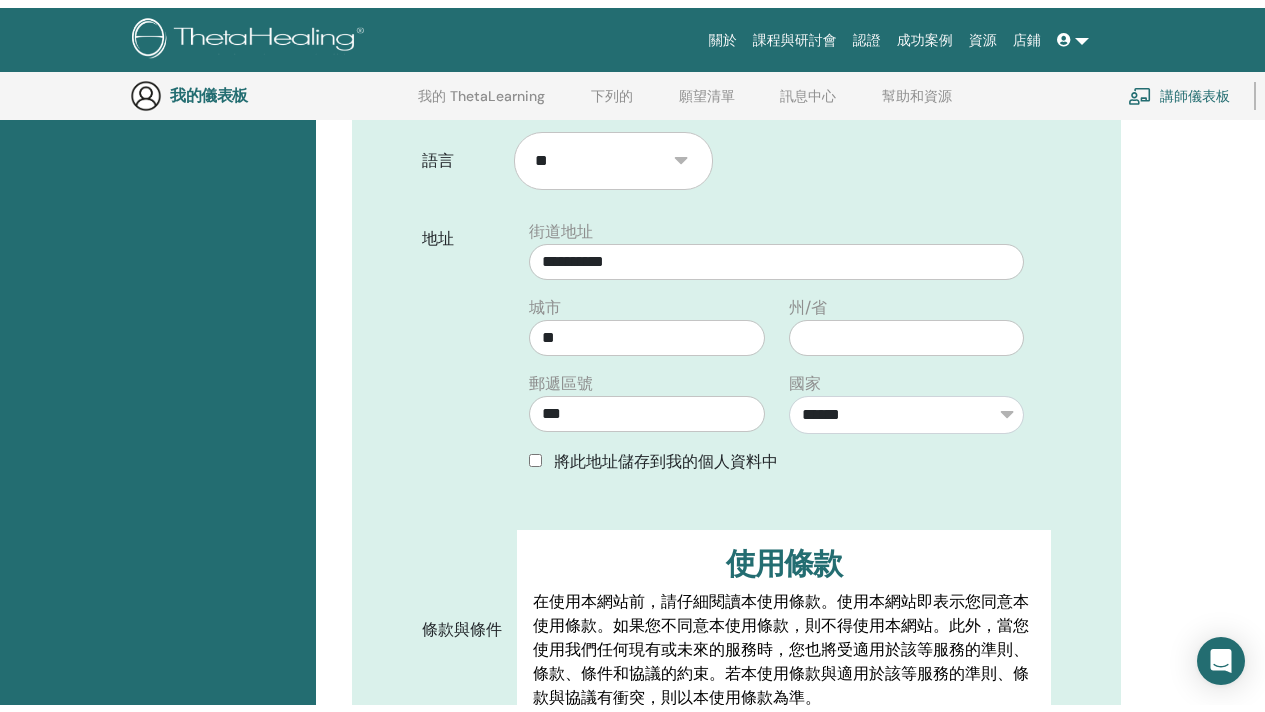 scroll, scrollTop: 23, scrollLeft: 0, axis: vertical 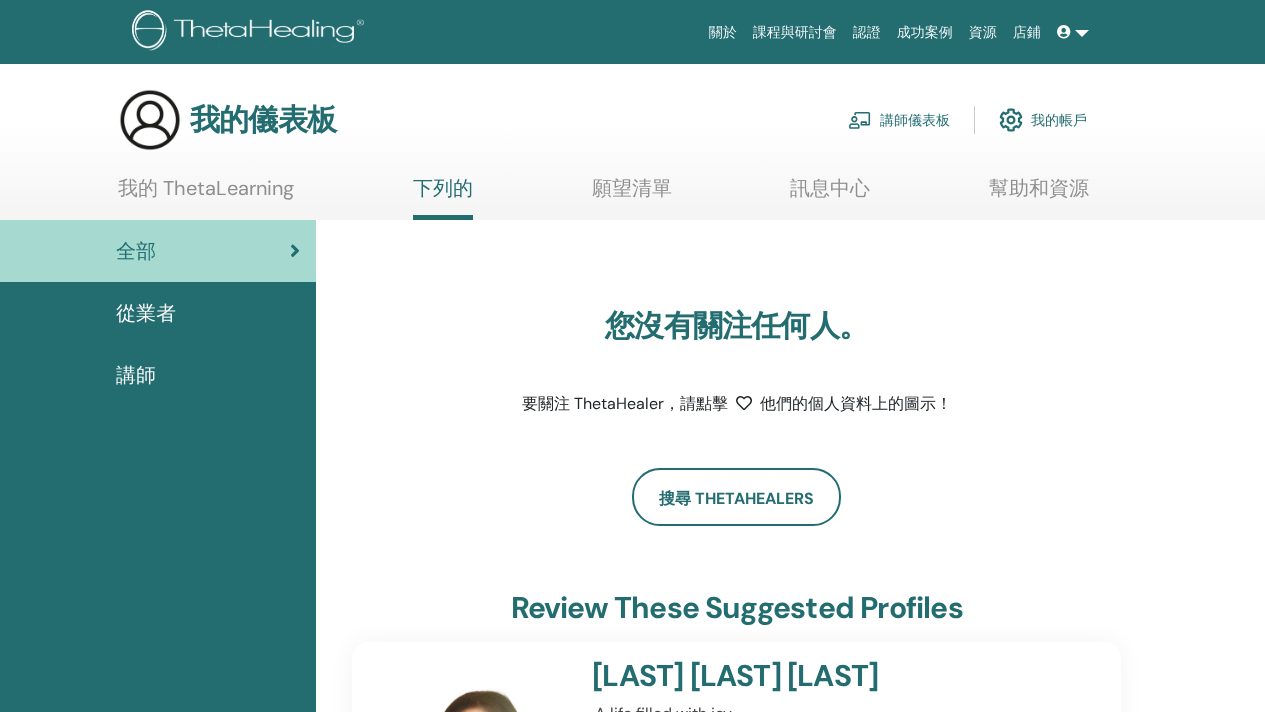 click on "講師儀表板" at bounding box center (915, 121) 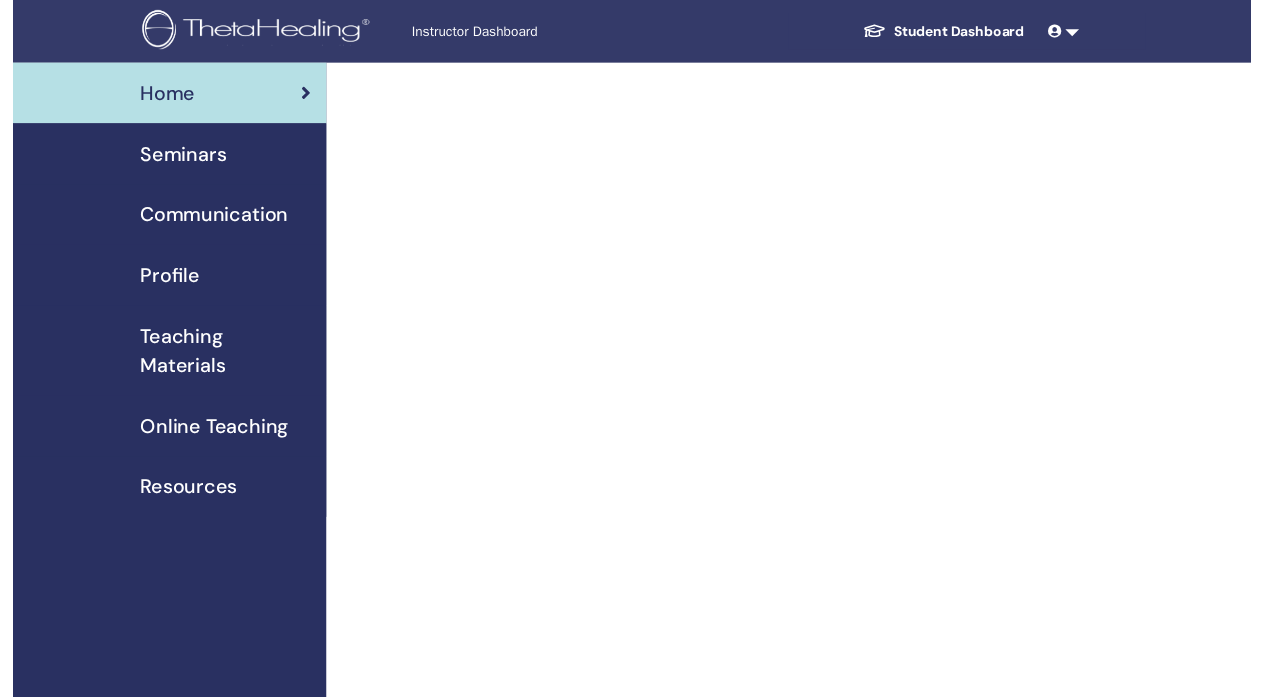 scroll, scrollTop: 0, scrollLeft: 0, axis: both 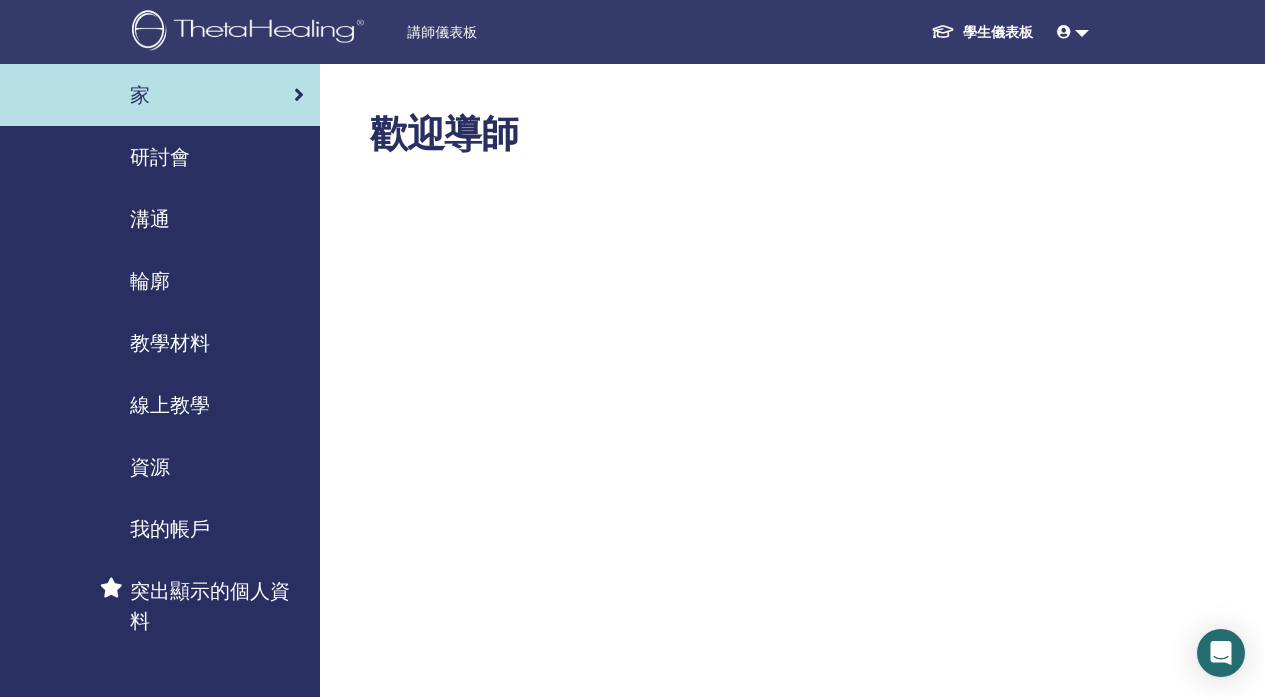 click on "研討會" at bounding box center (160, 157) 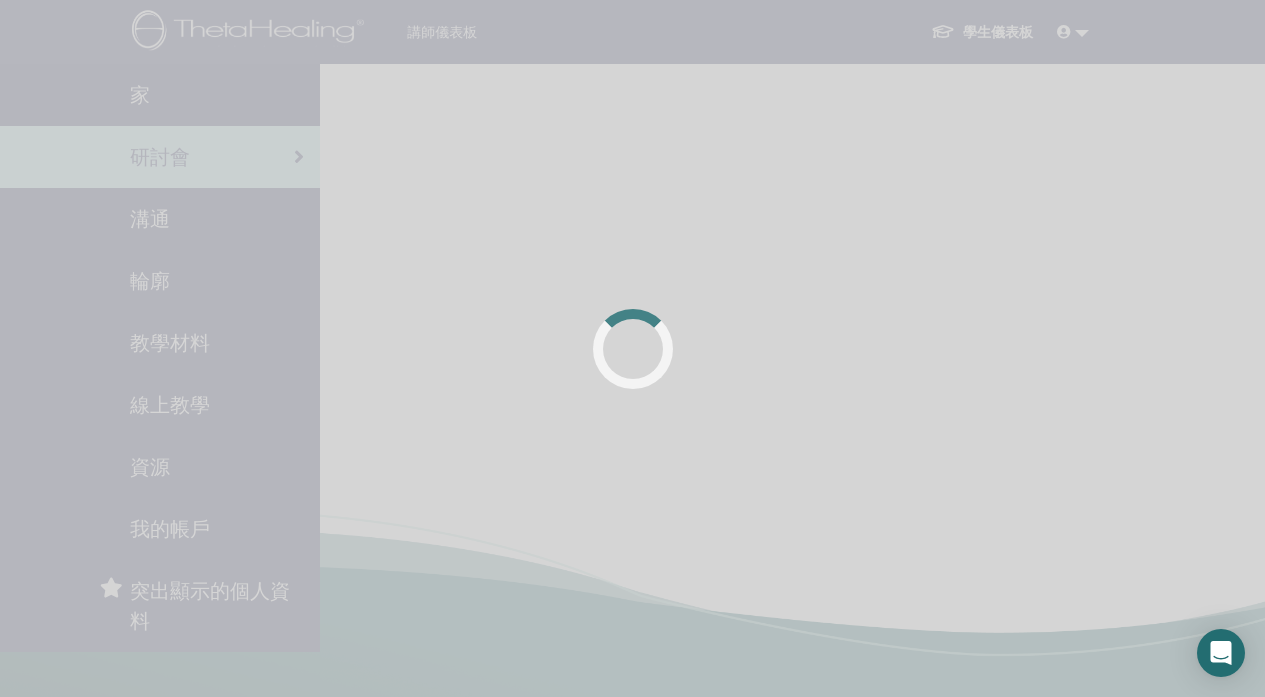 scroll, scrollTop: 0, scrollLeft: 0, axis: both 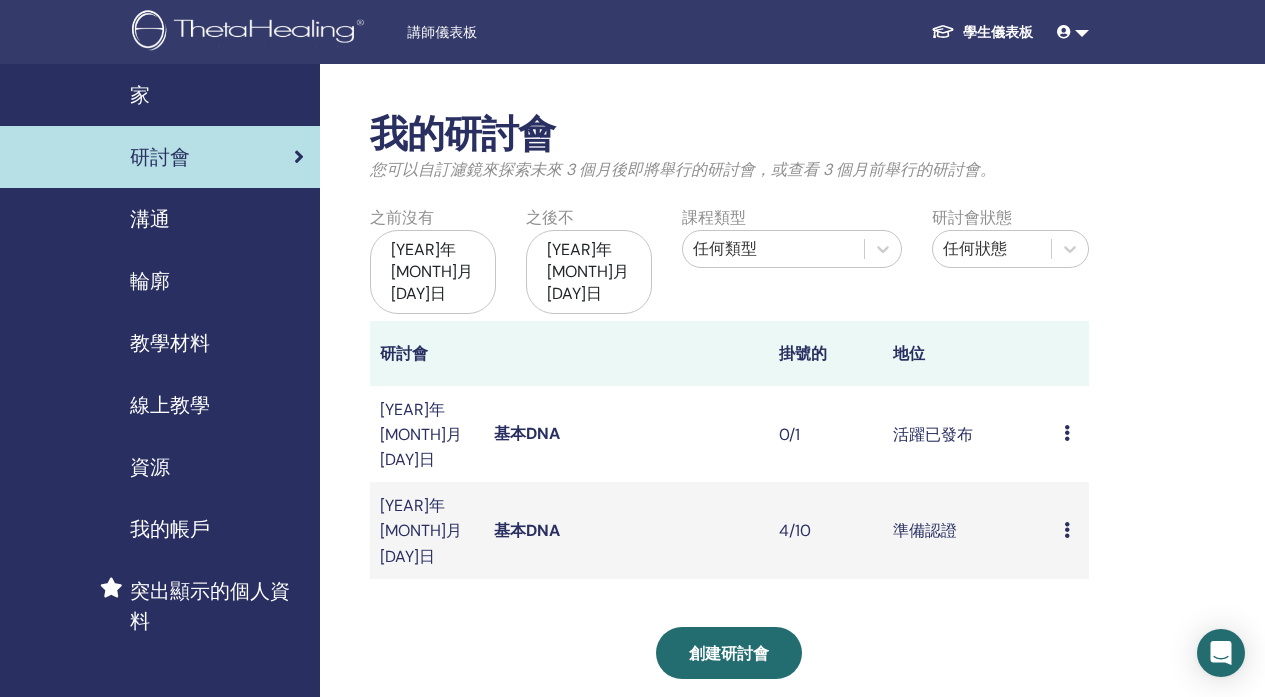 click on "預覽 編輯 與會者 取消" at bounding box center (1071, 434) 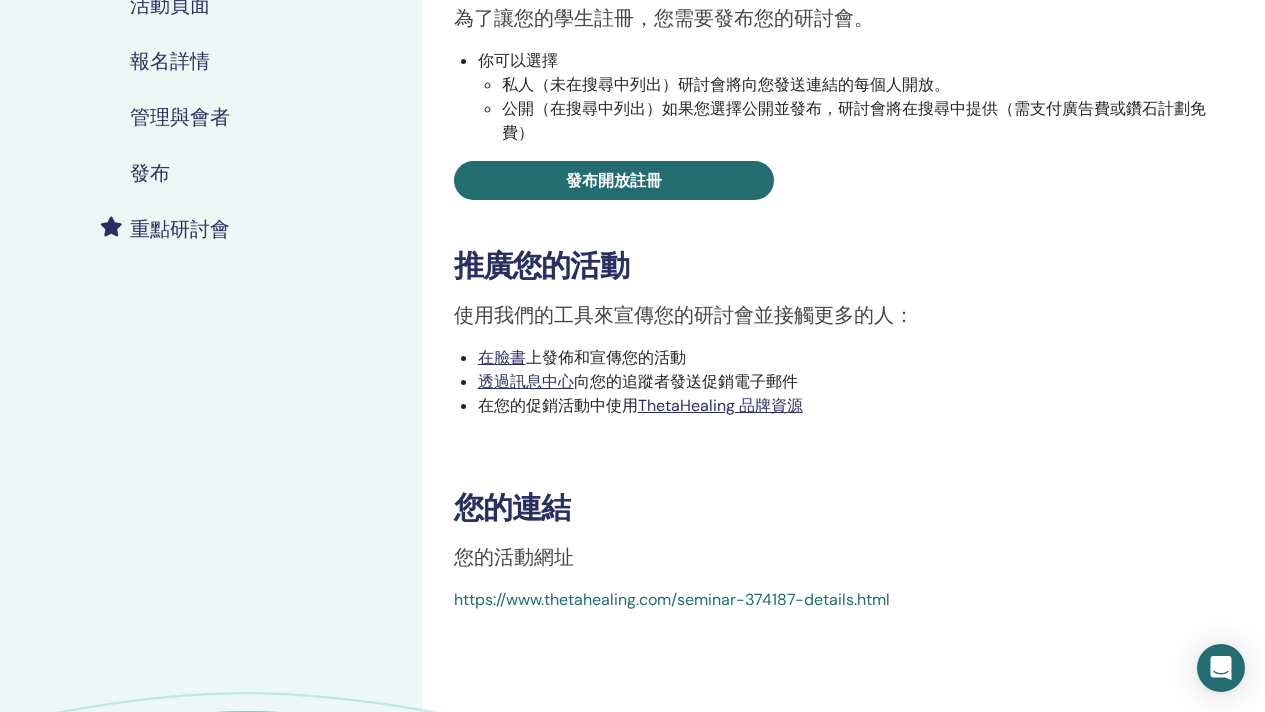 scroll, scrollTop: 392, scrollLeft: 0, axis: vertical 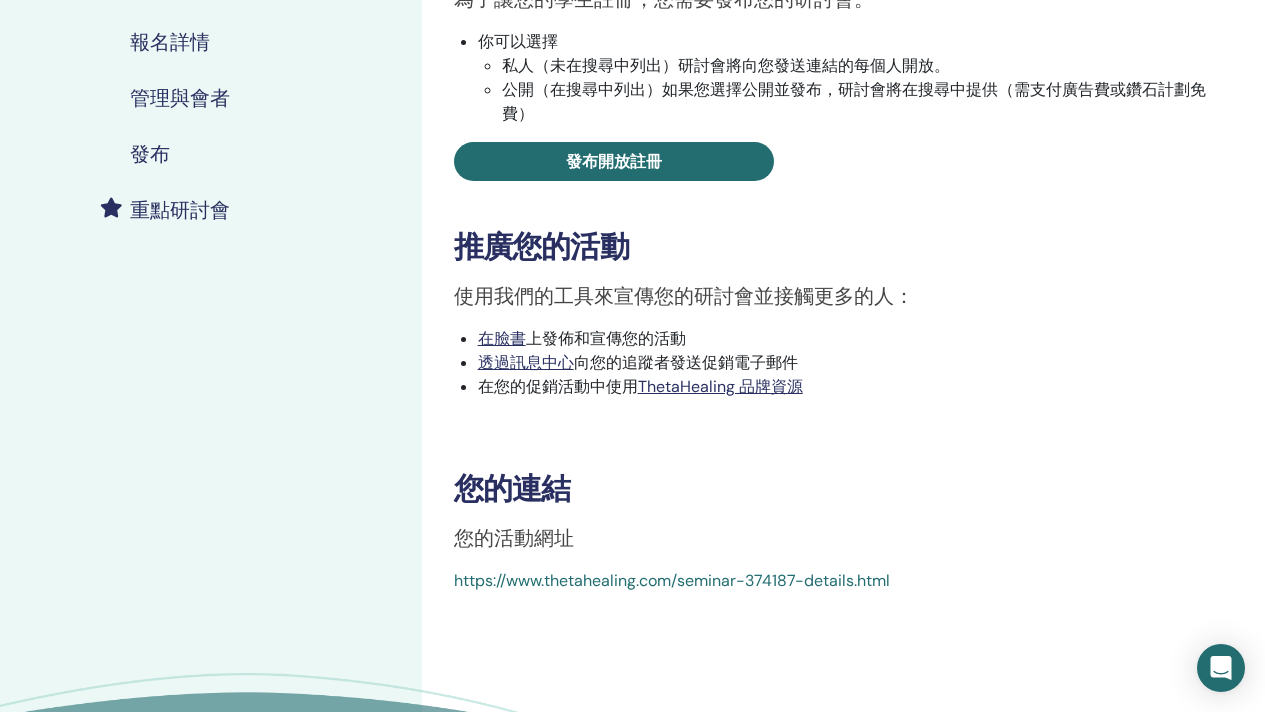 click on "https://www.thetahealing.com/seminar-374187-details.html" at bounding box center [672, 580] 